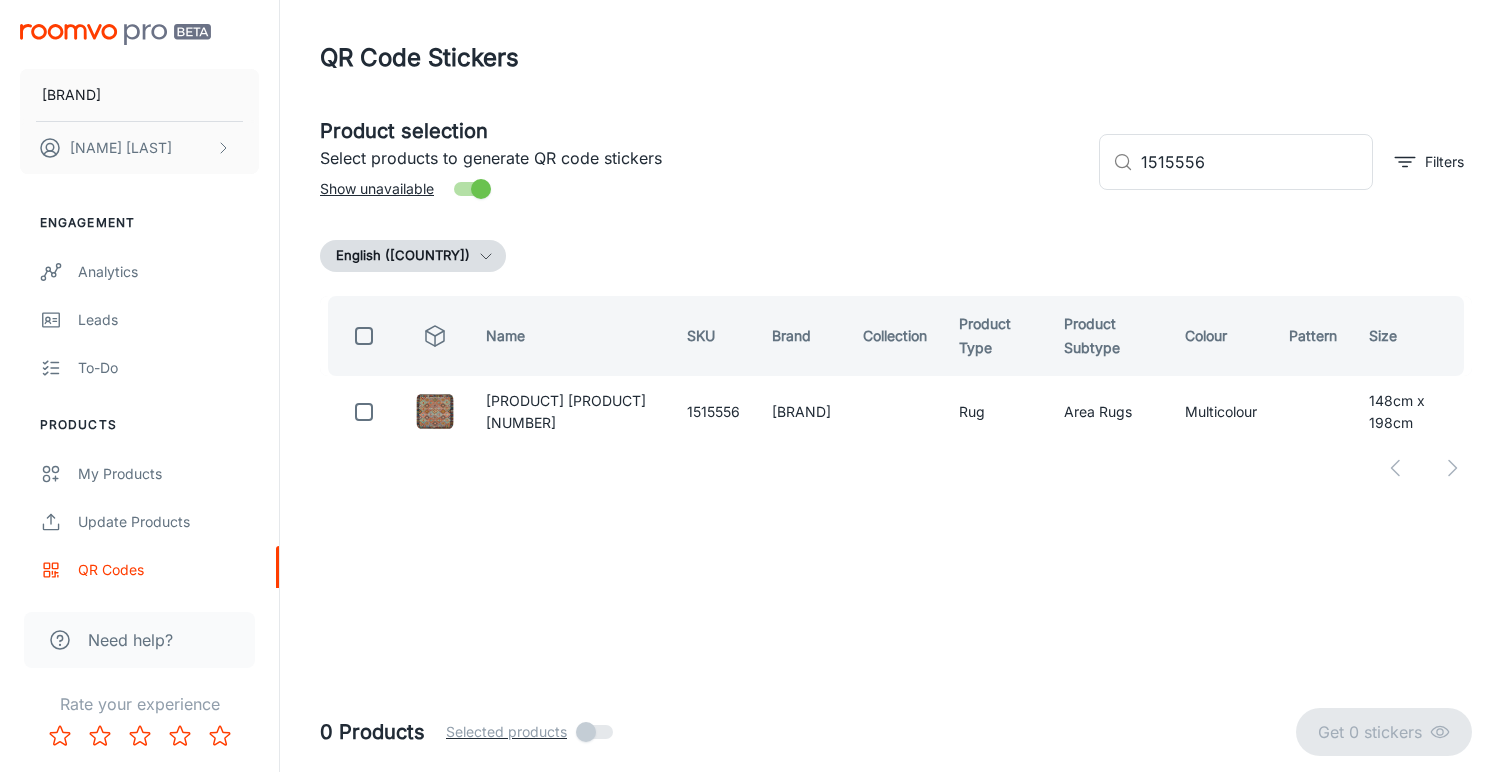 scroll, scrollTop: 0, scrollLeft: 0, axis: both 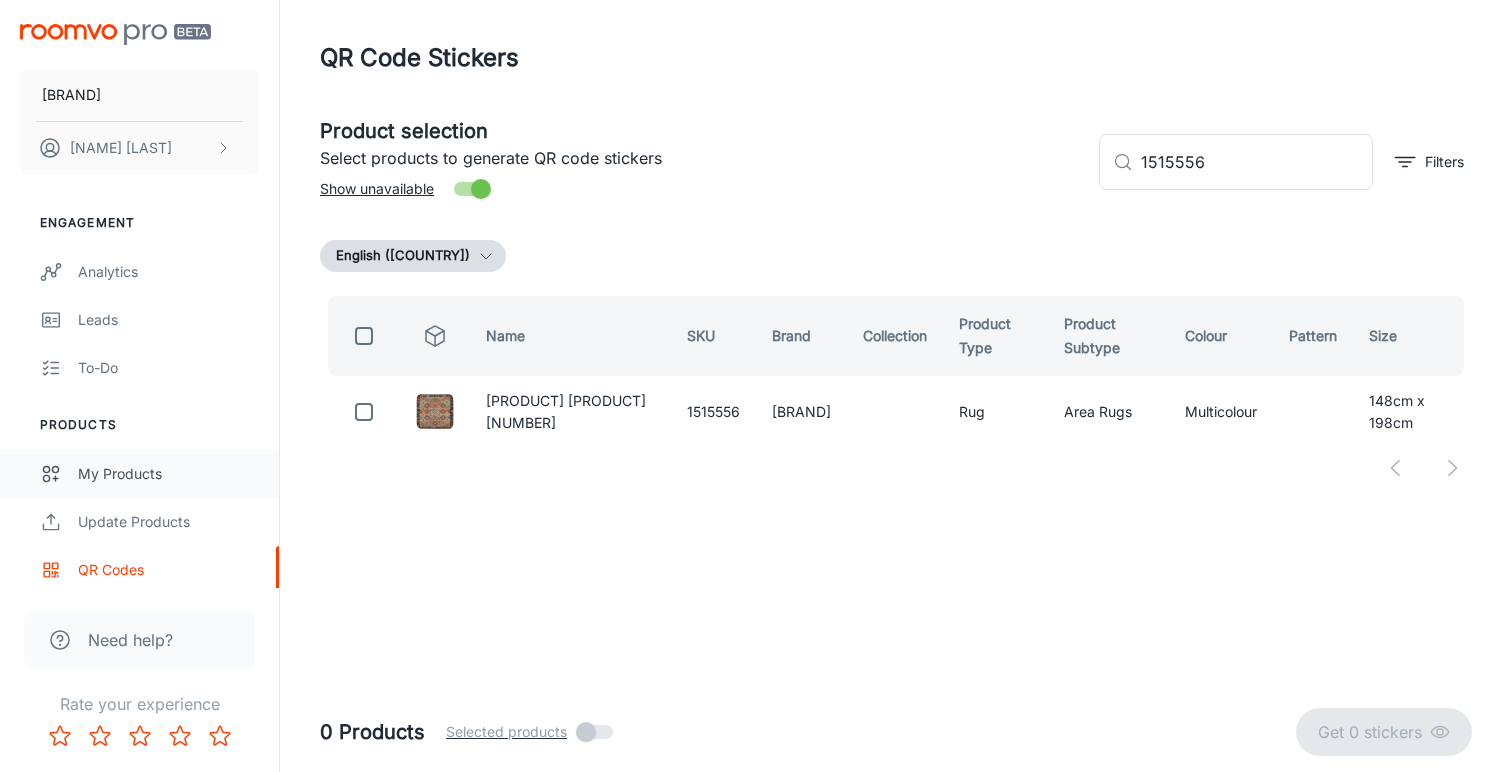 click on "My Products" at bounding box center (168, 474) 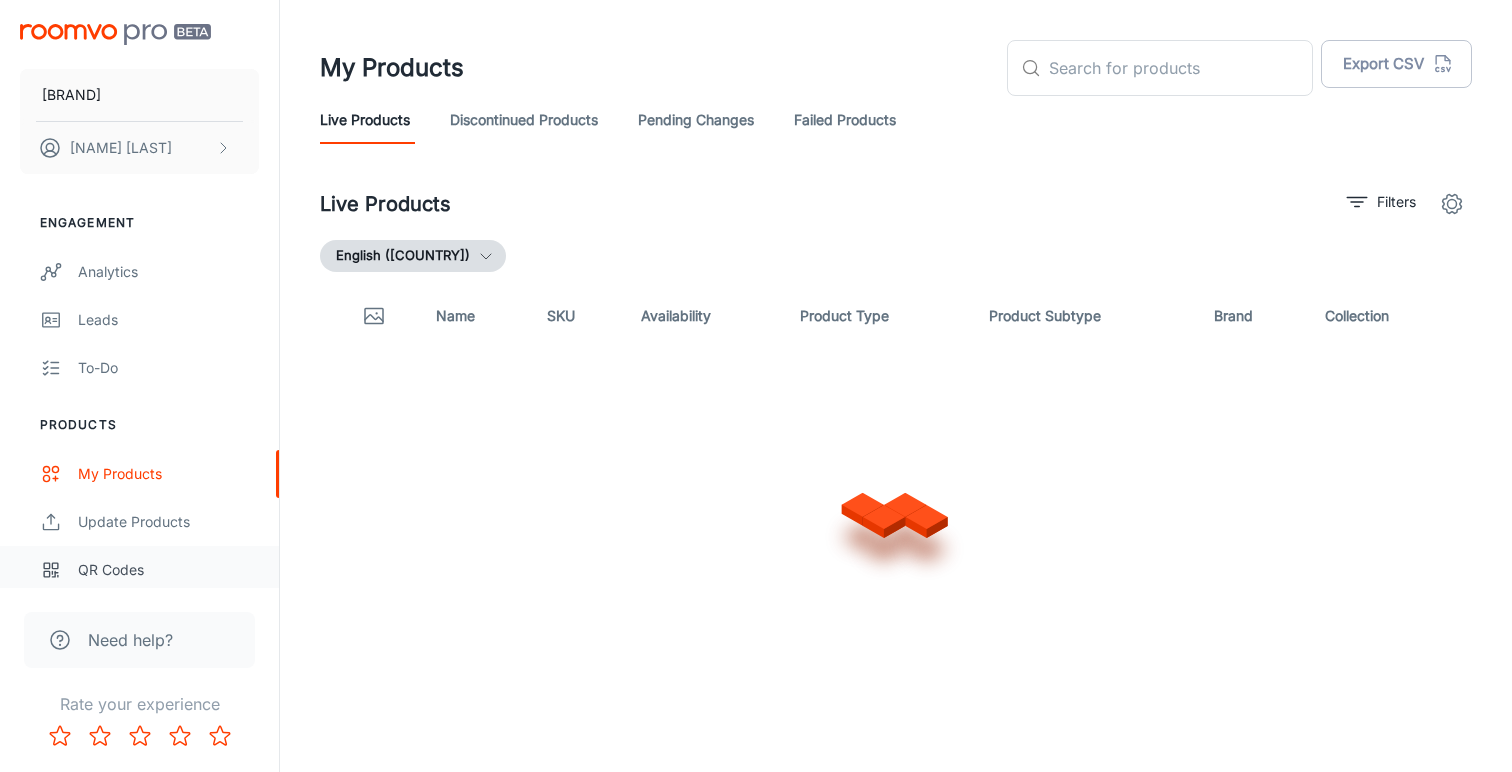 click on "QR Codes" at bounding box center [168, 570] 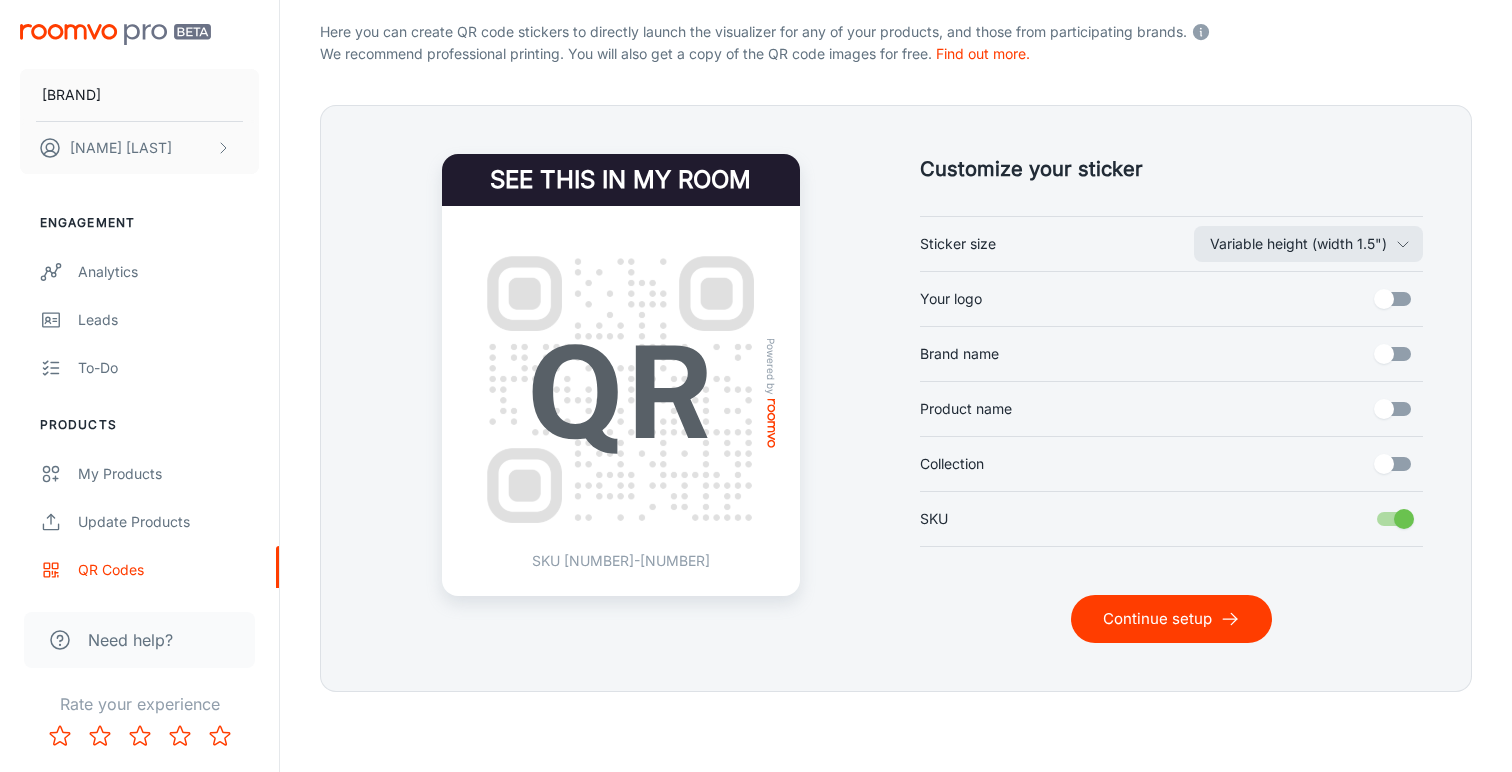 scroll, scrollTop: 395, scrollLeft: 0, axis: vertical 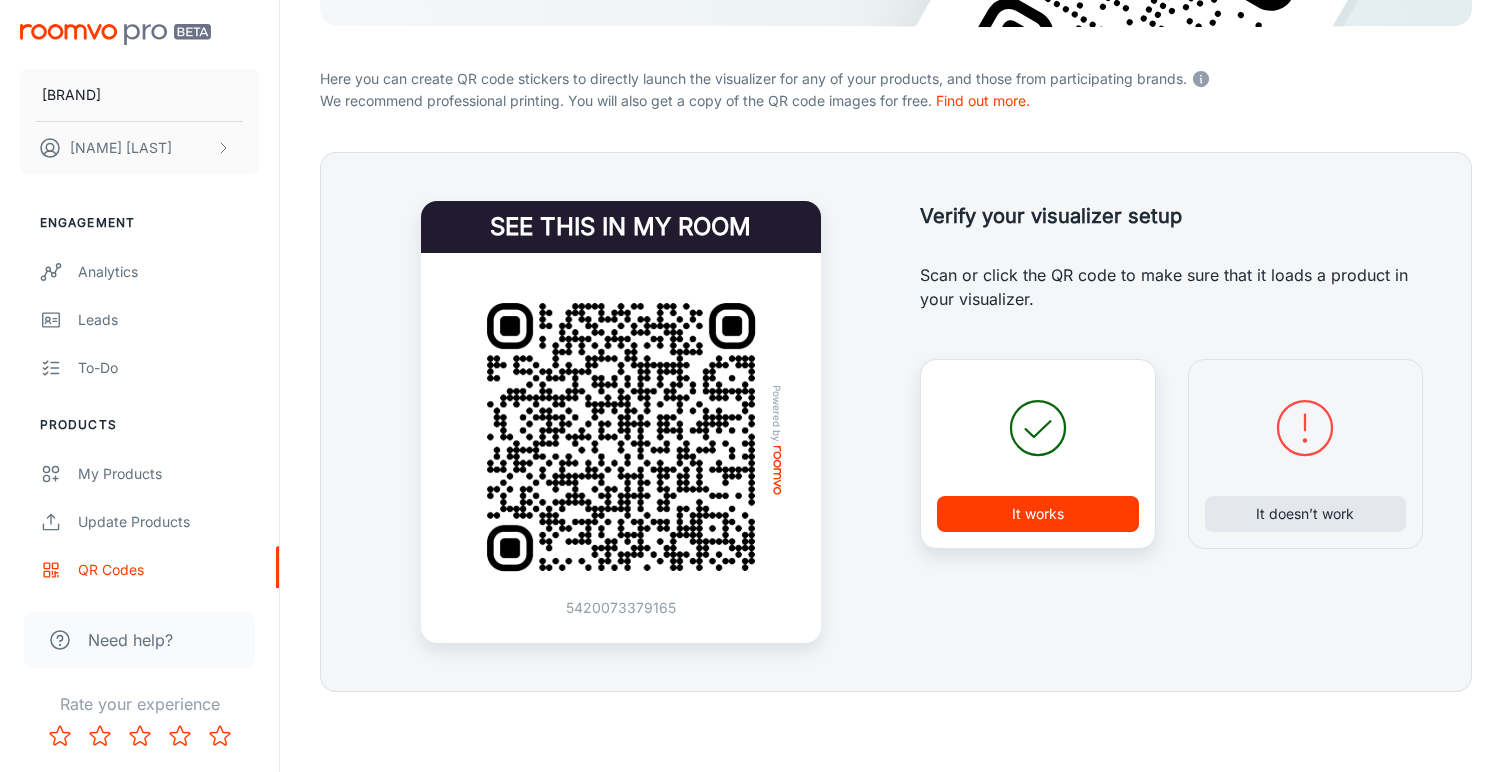 click on "It doesn’t work" at bounding box center [1306, 454] 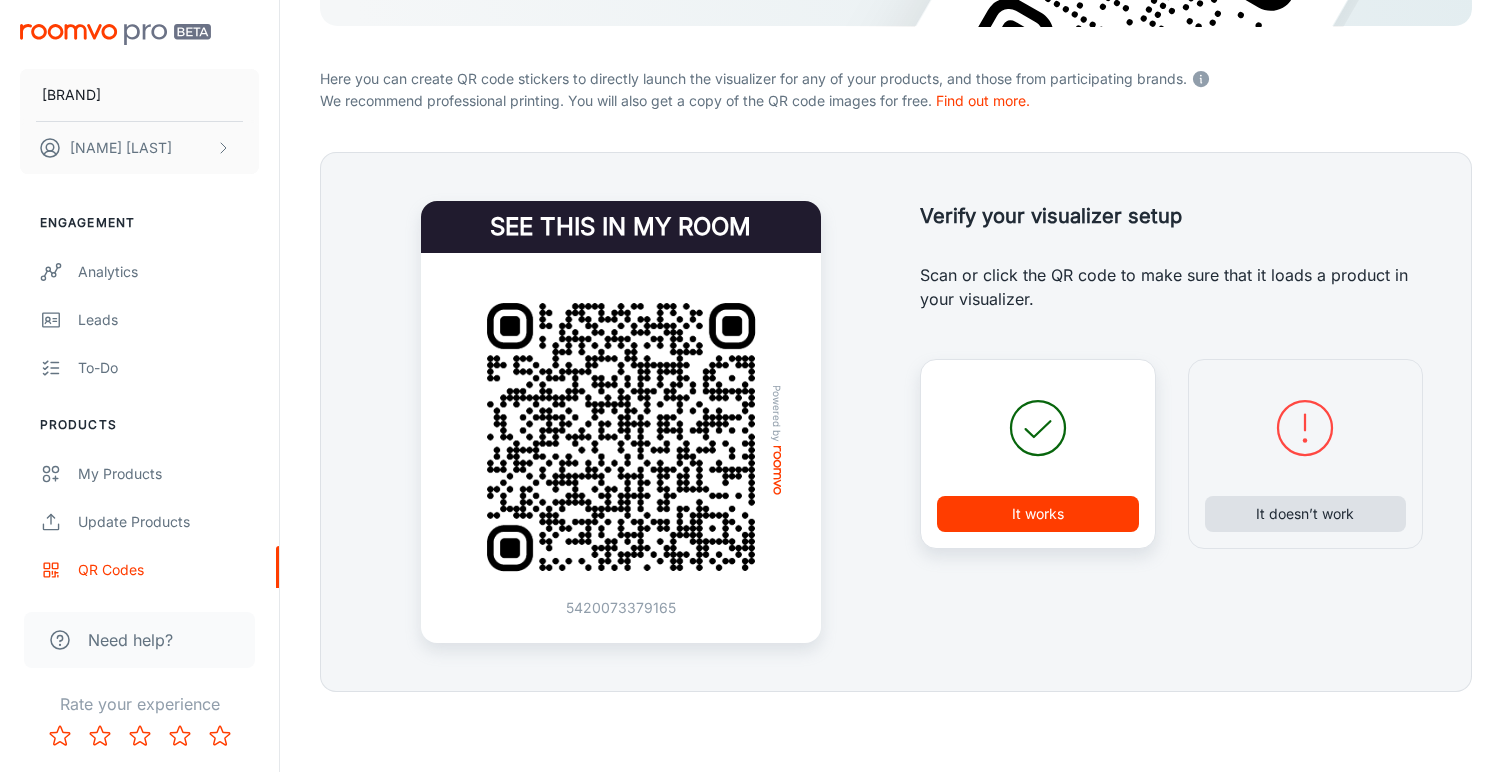 click on "It doesn’t work" at bounding box center [1306, 514] 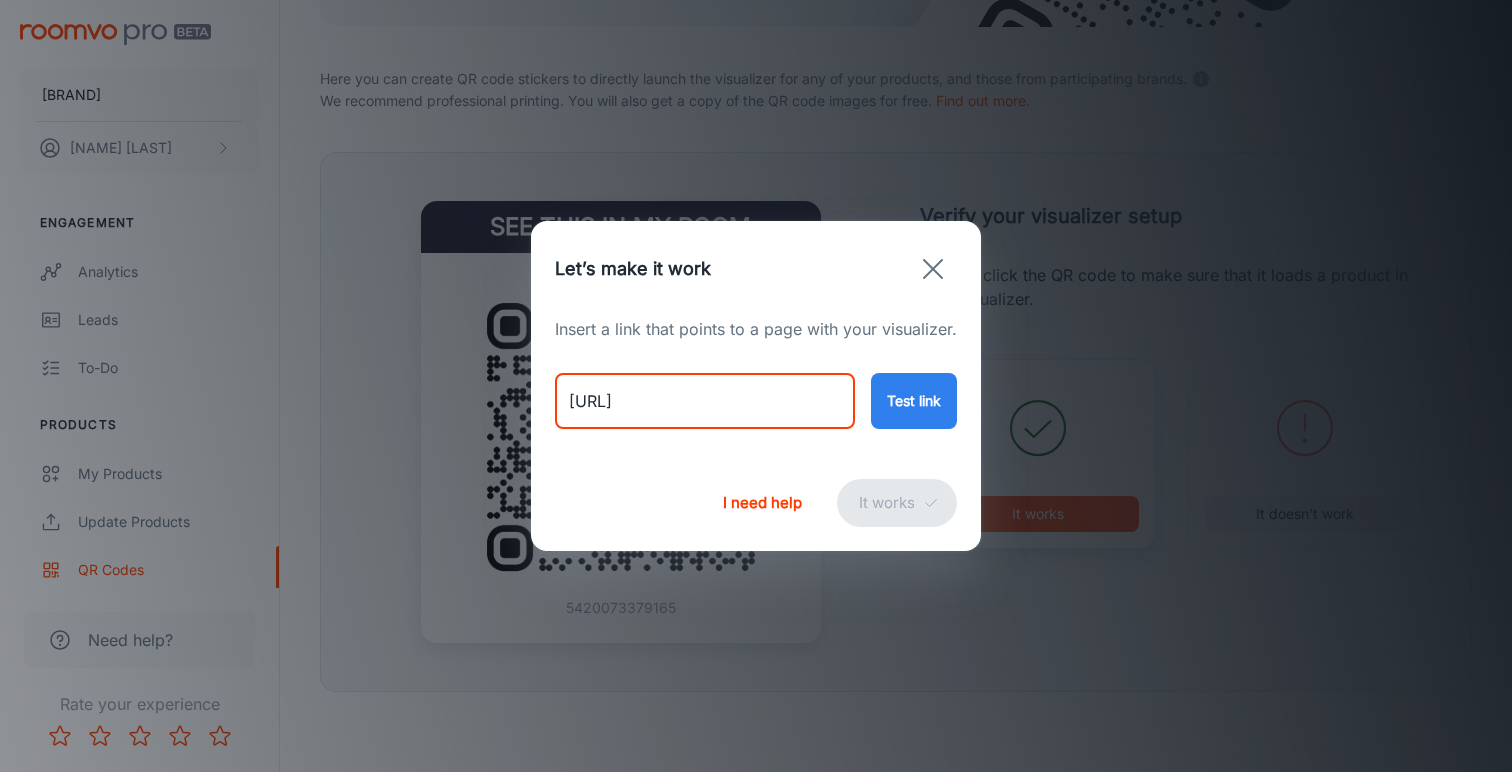 click on "[URL]" at bounding box center (705, 401) 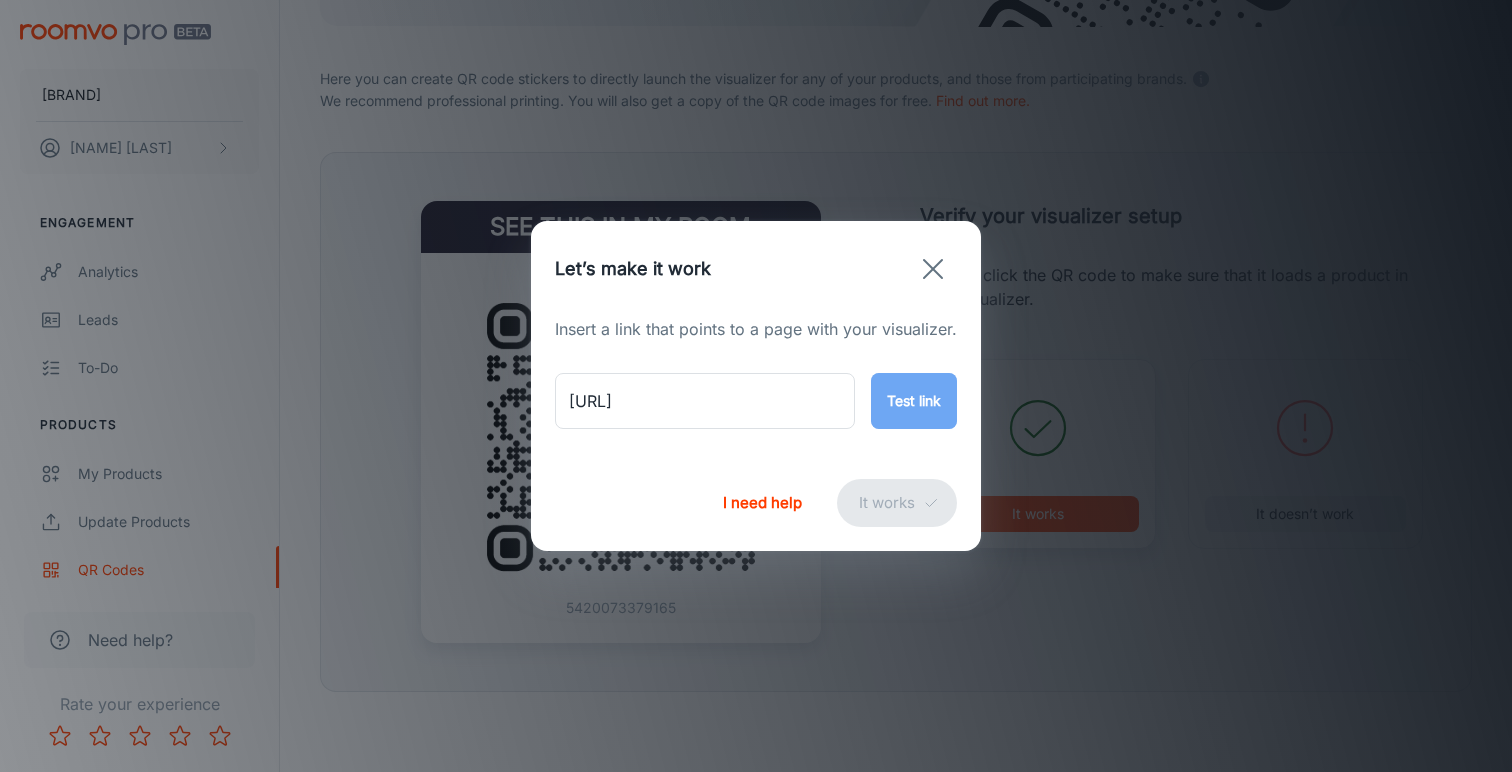 click on "Test link" at bounding box center (914, 401) 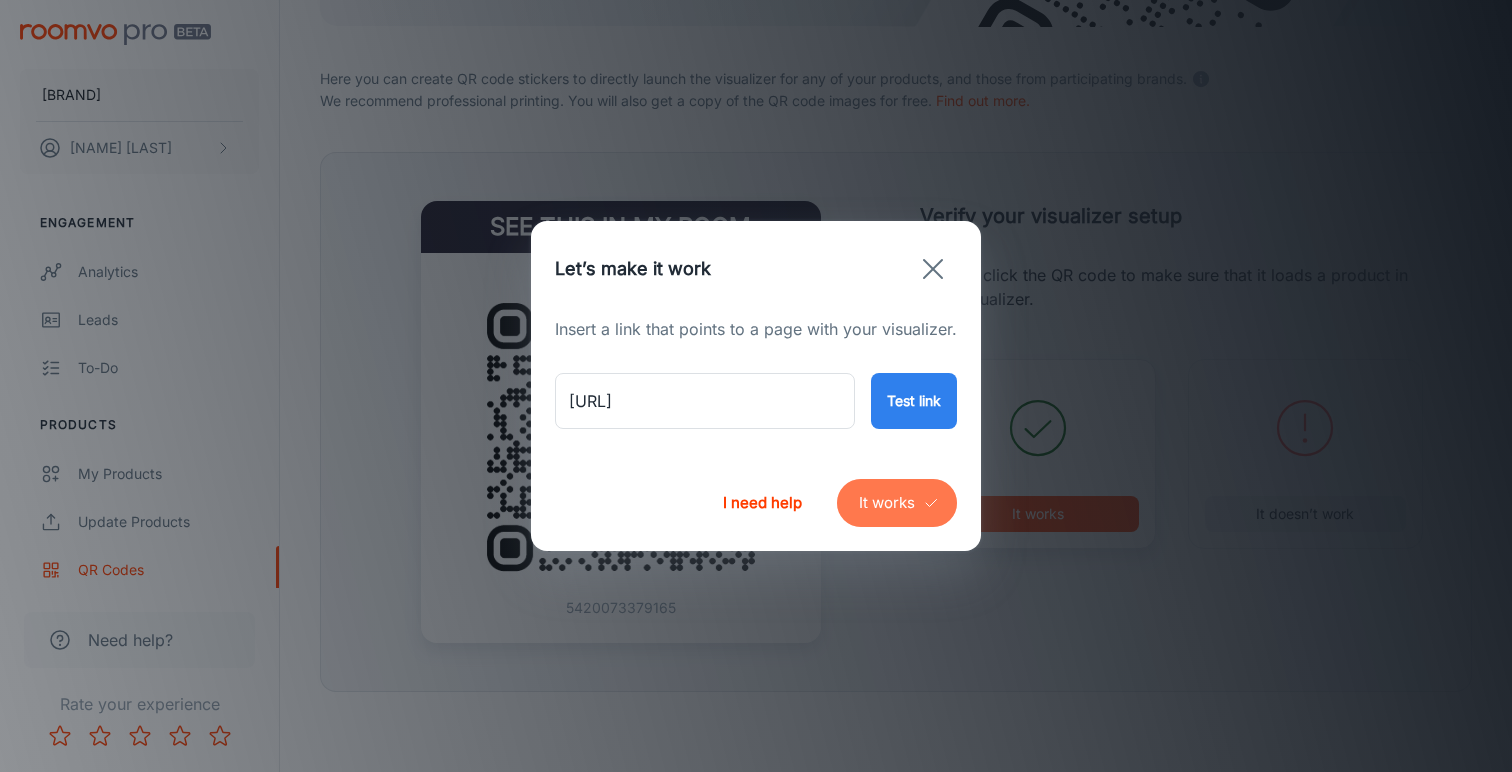 click on "It works" at bounding box center (897, 503) 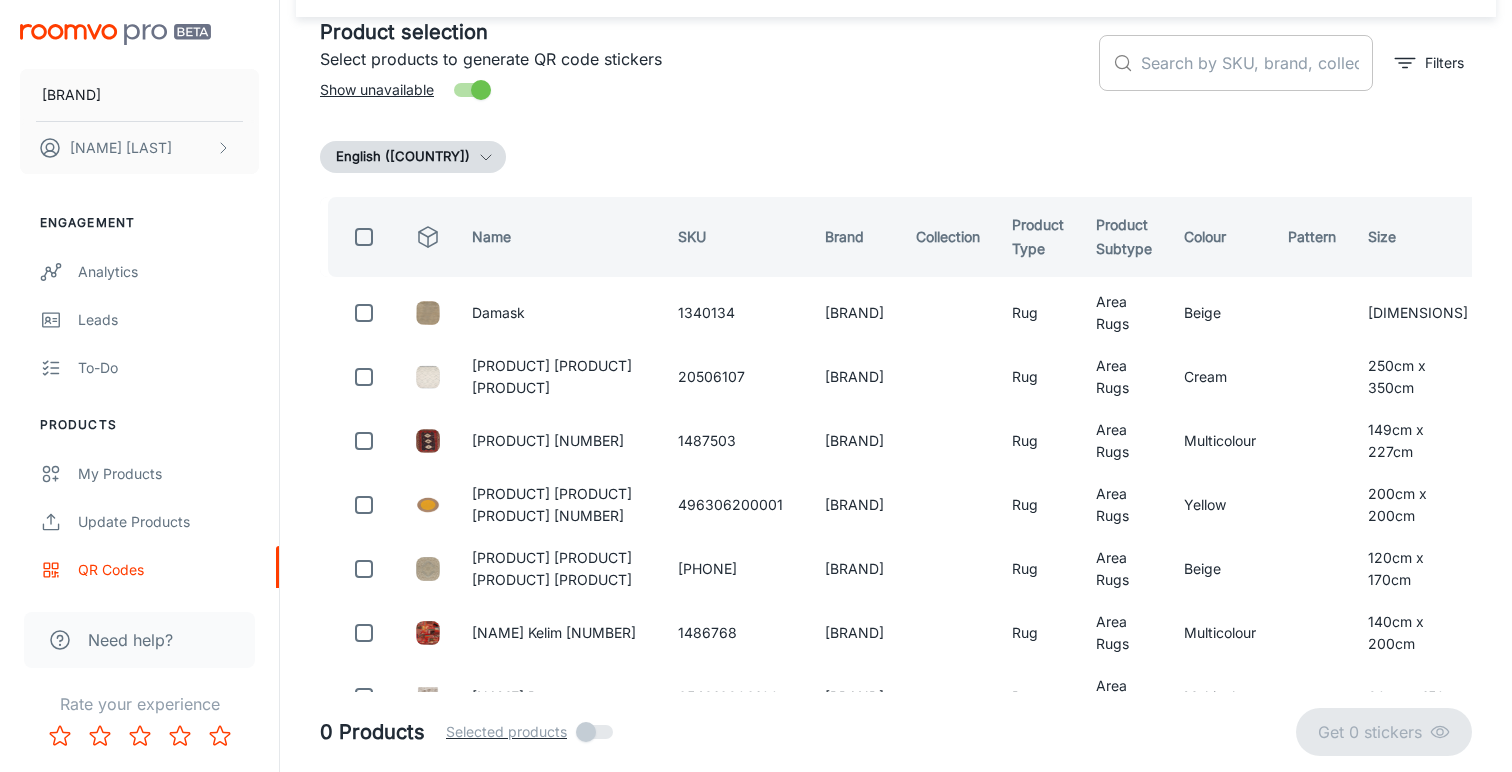 click at bounding box center (1257, 63) 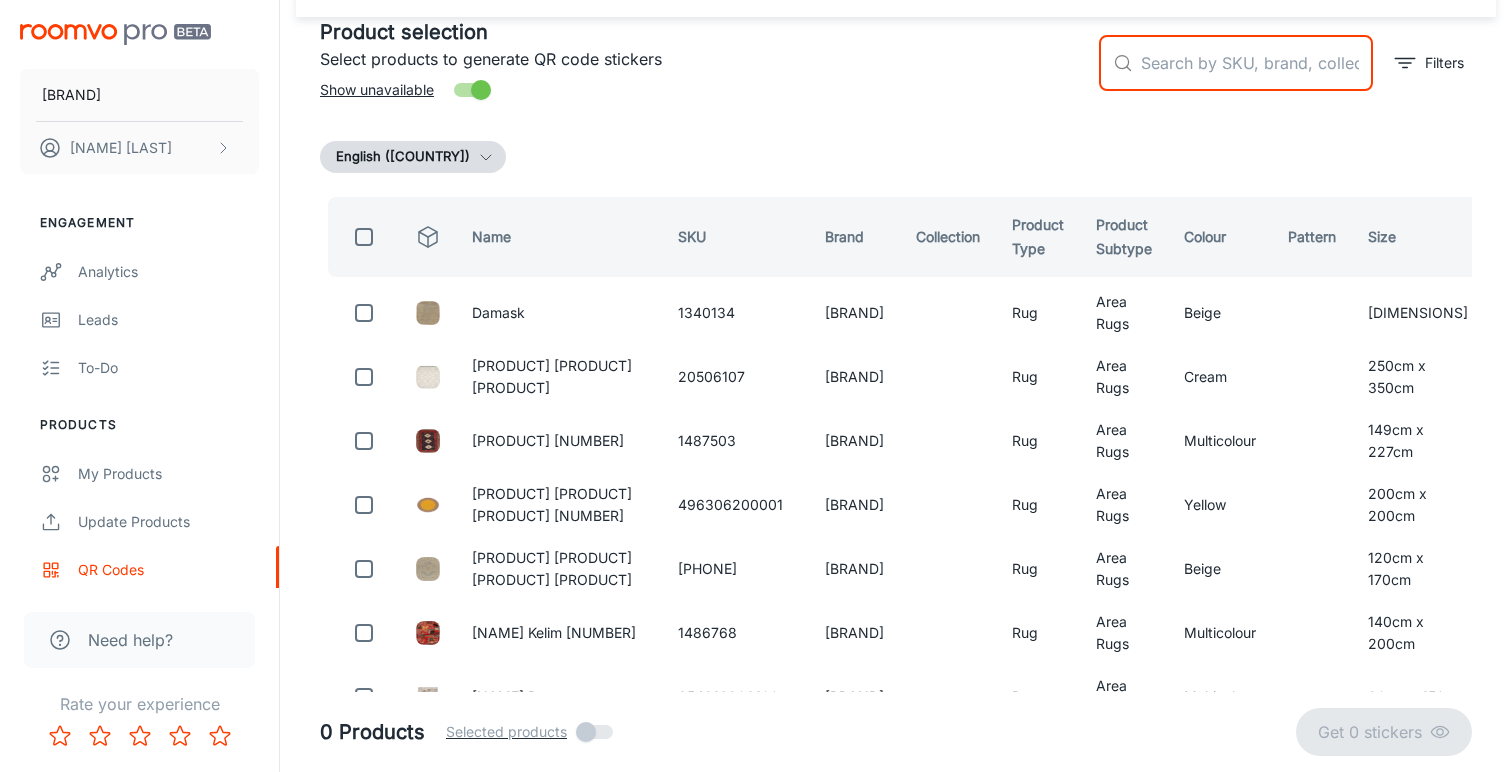 paste on "1515346" 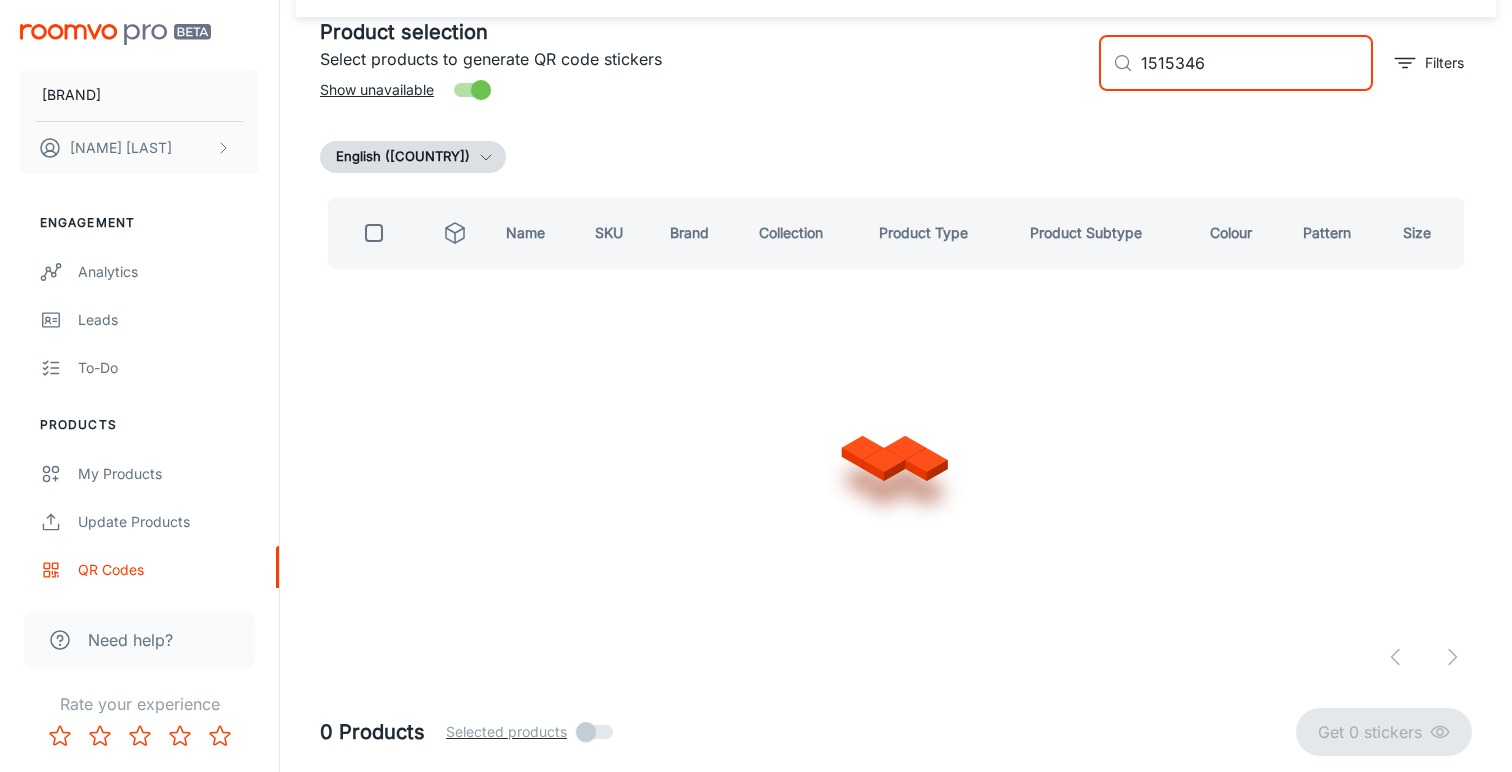 scroll, scrollTop: 0, scrollLeft: 0, axis: both 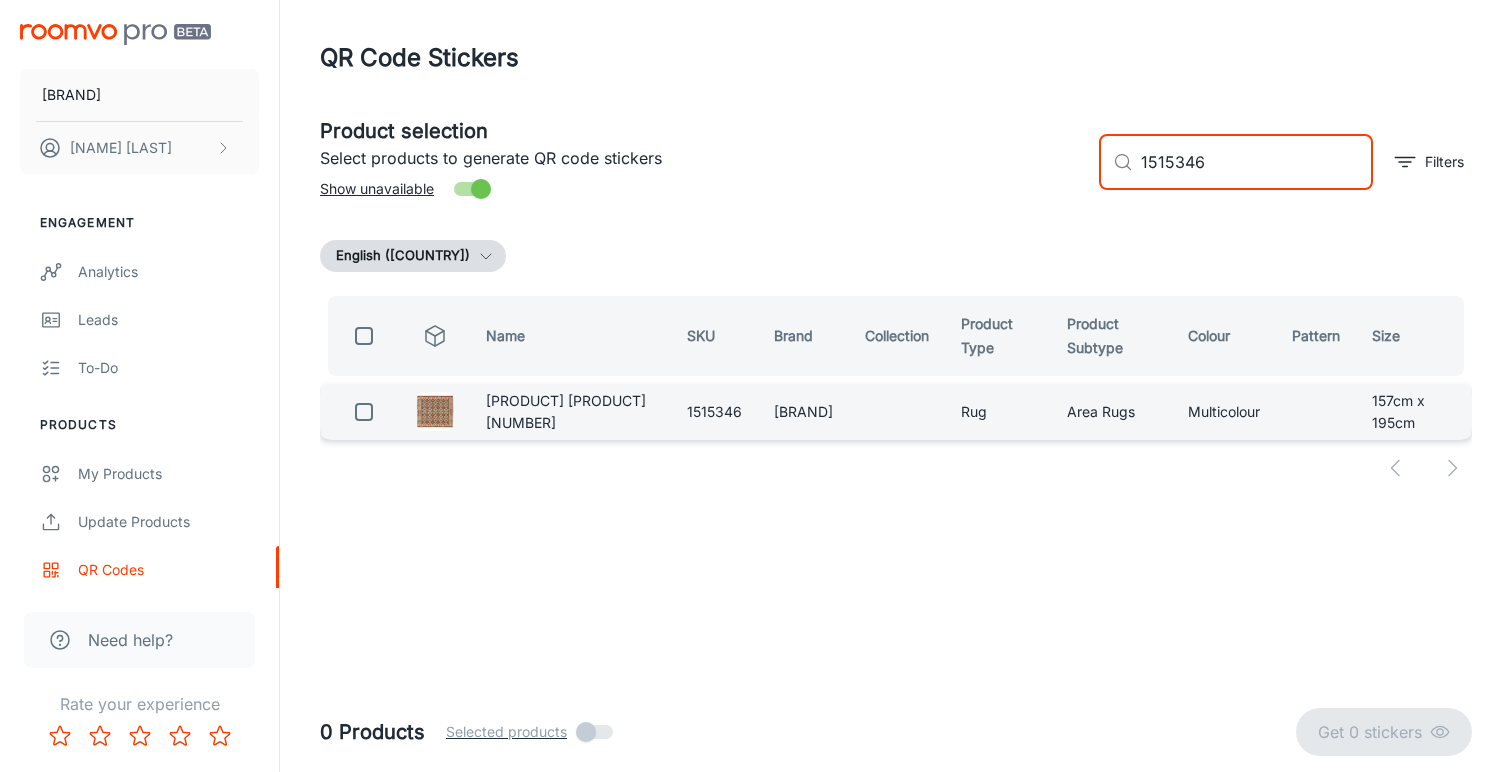 type on "1515346" 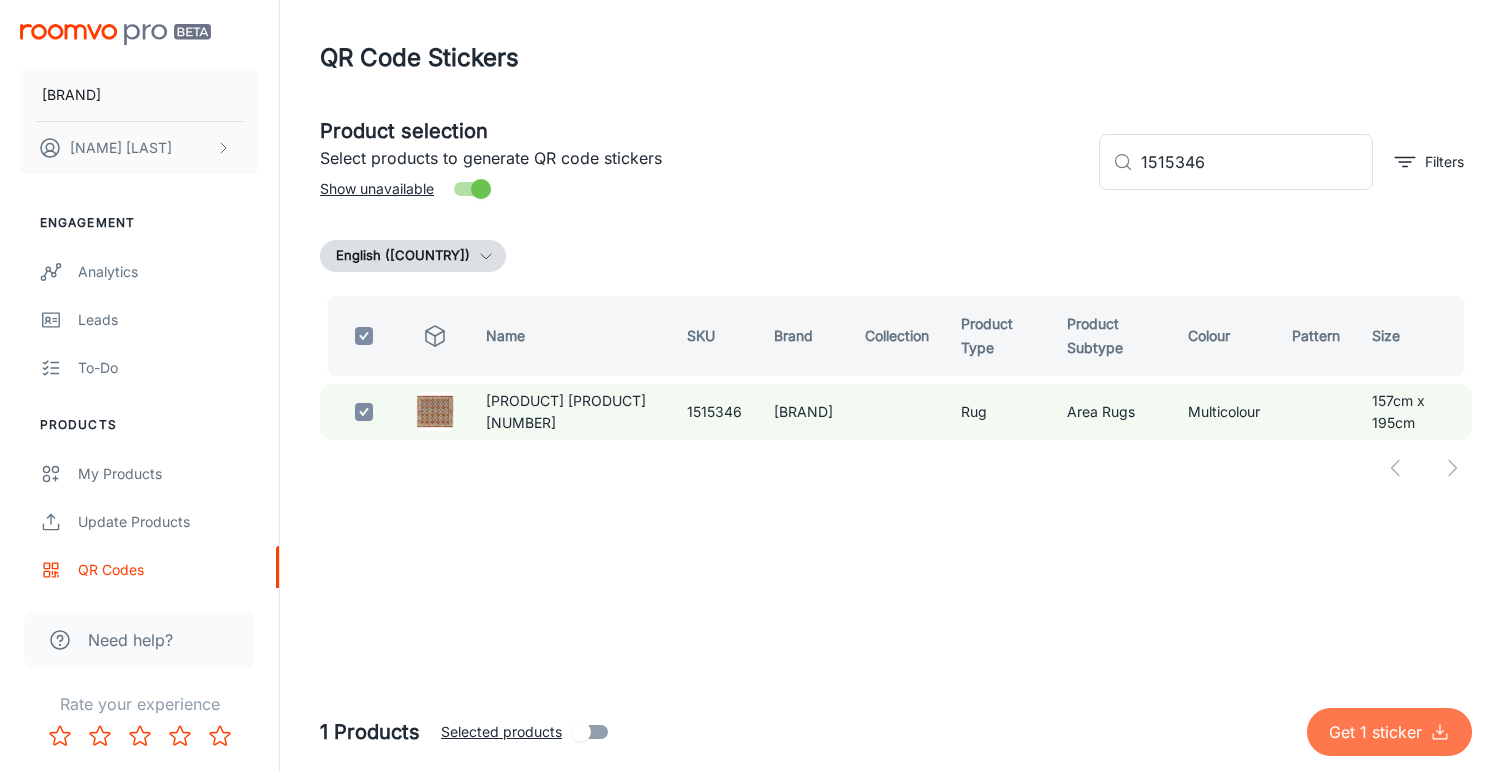 click on "Get 1 sticker" at bounding box center [1379, 732] 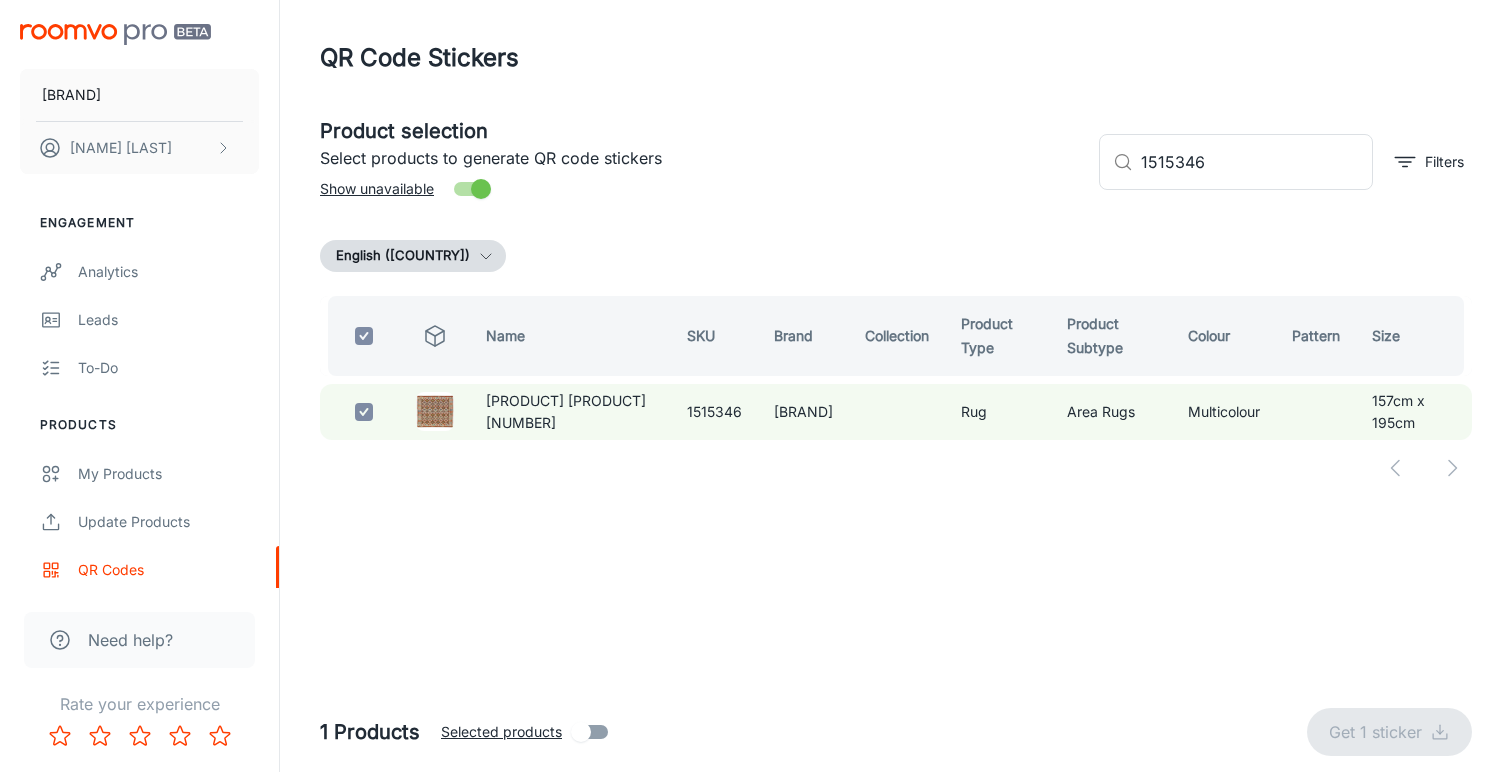 checkbox on "false" 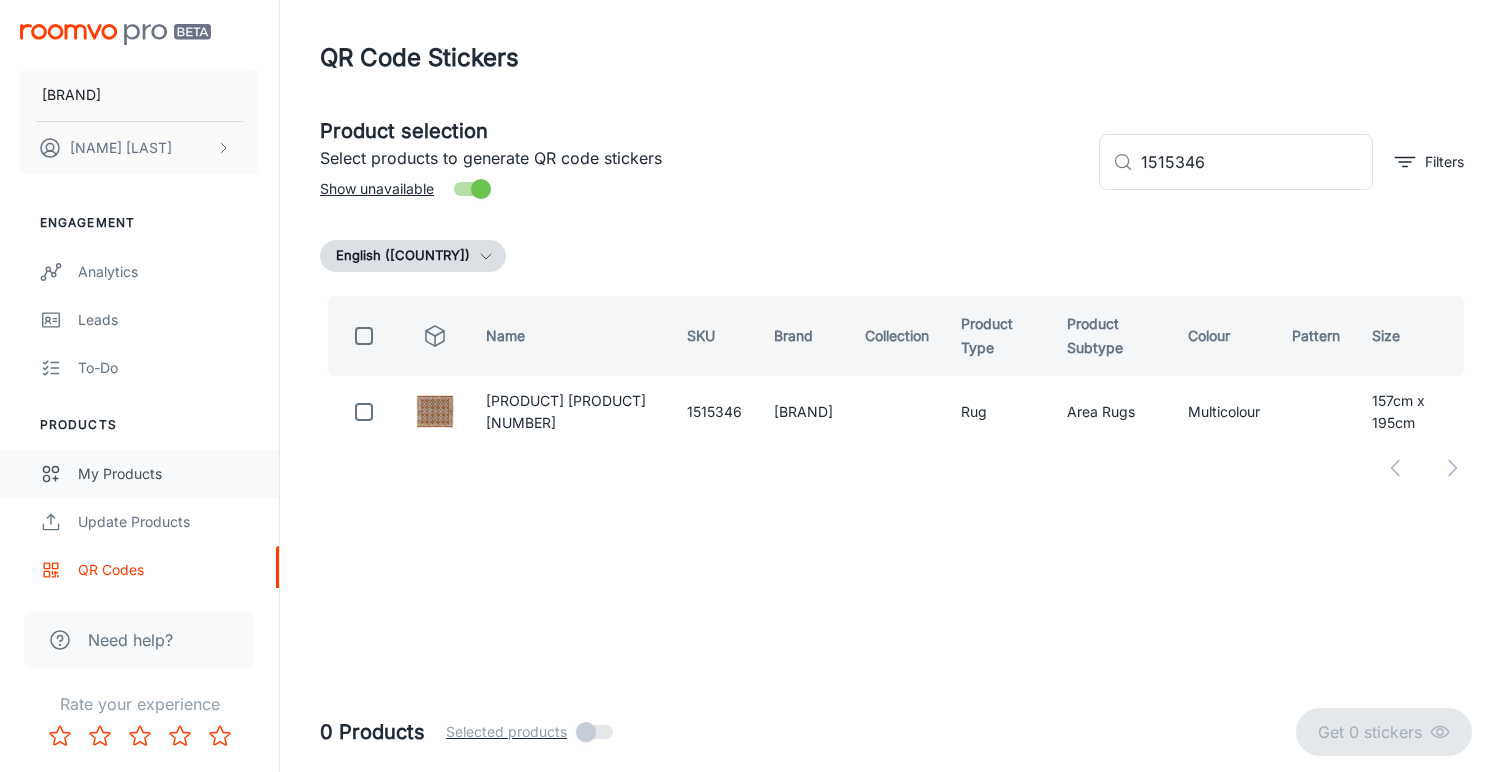 click on "My Products" at bounding box center [168, 474] 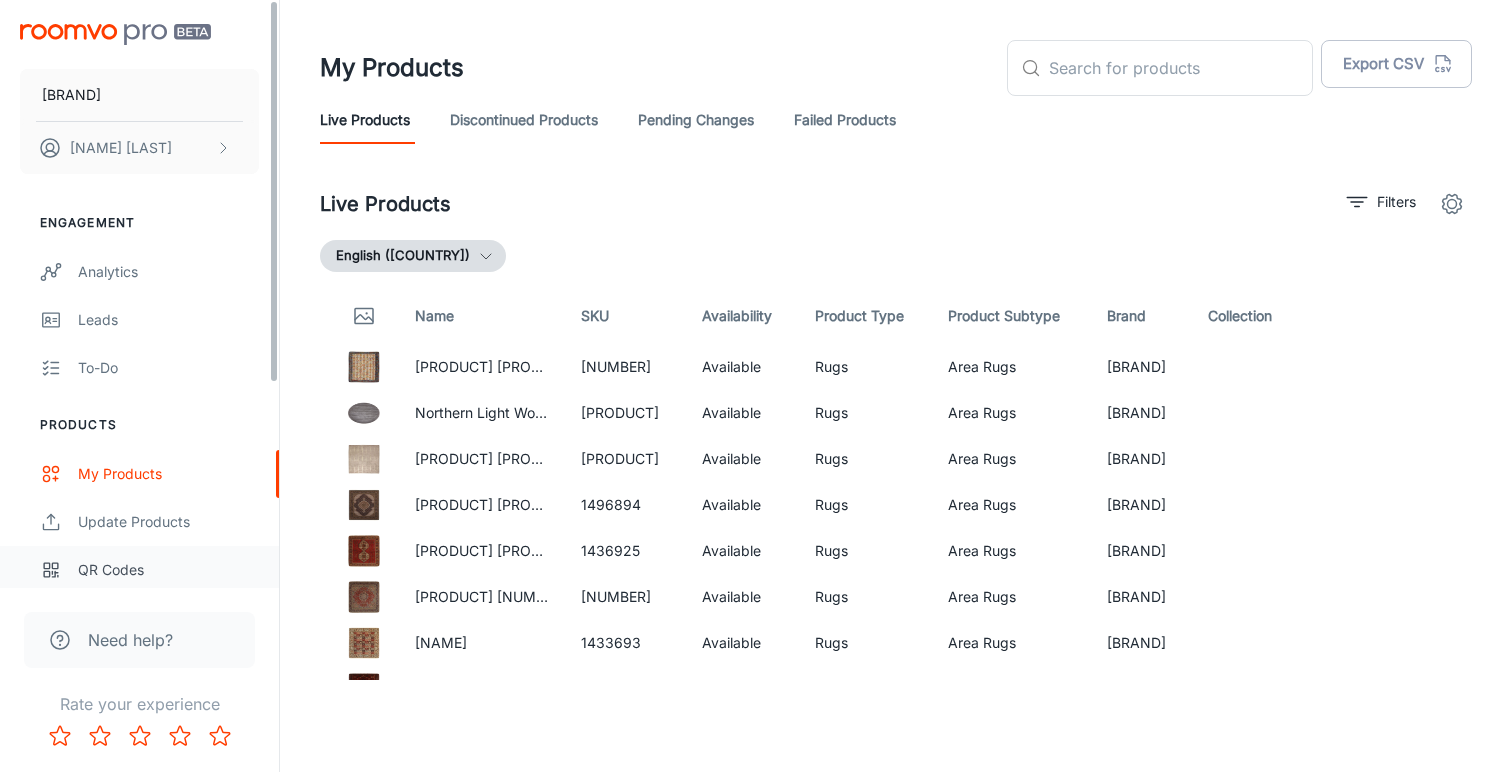 click on "QR Codes" at bounding box center (168, 570) 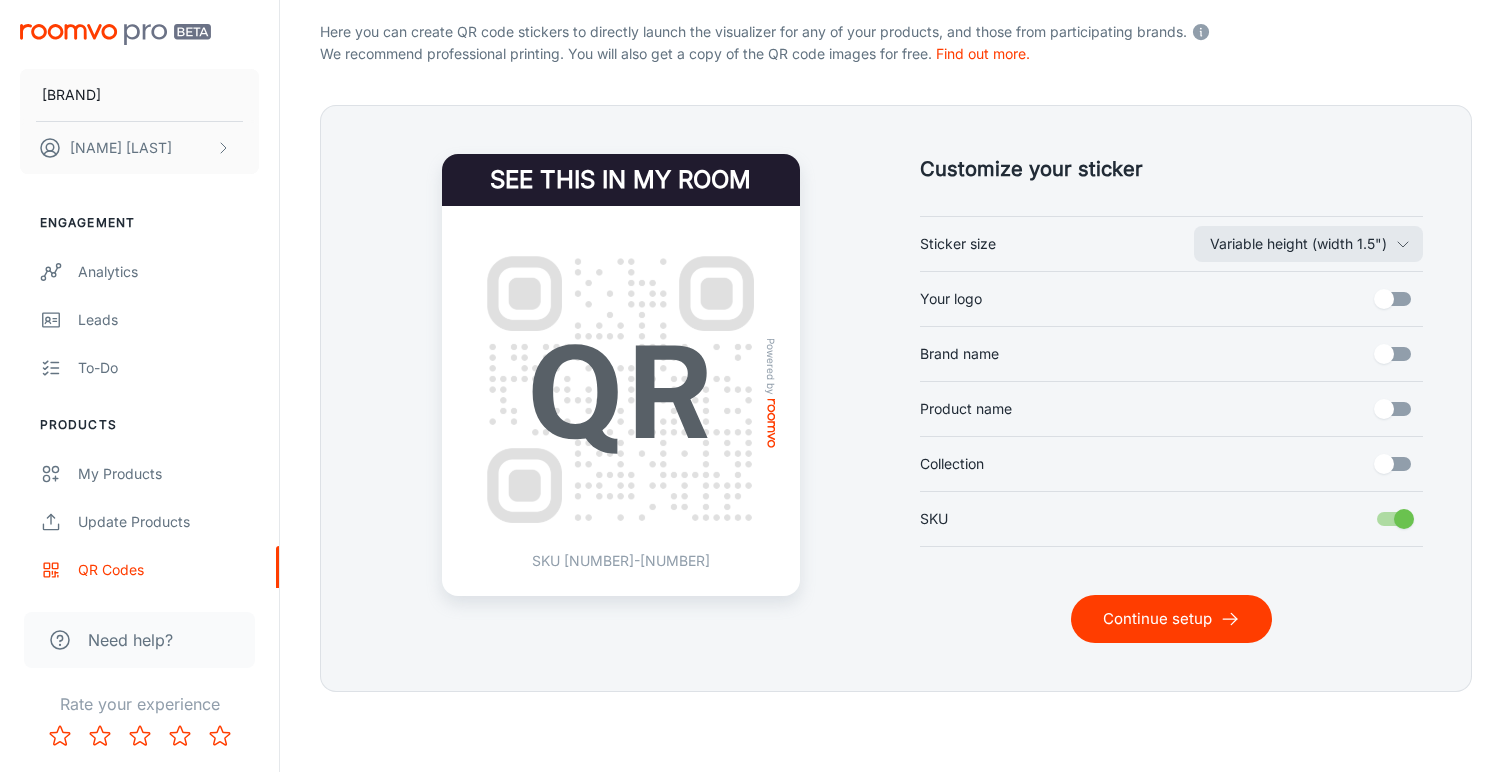 scroll, scrollTop: 395, scrollLeft: 0, axis: vertical 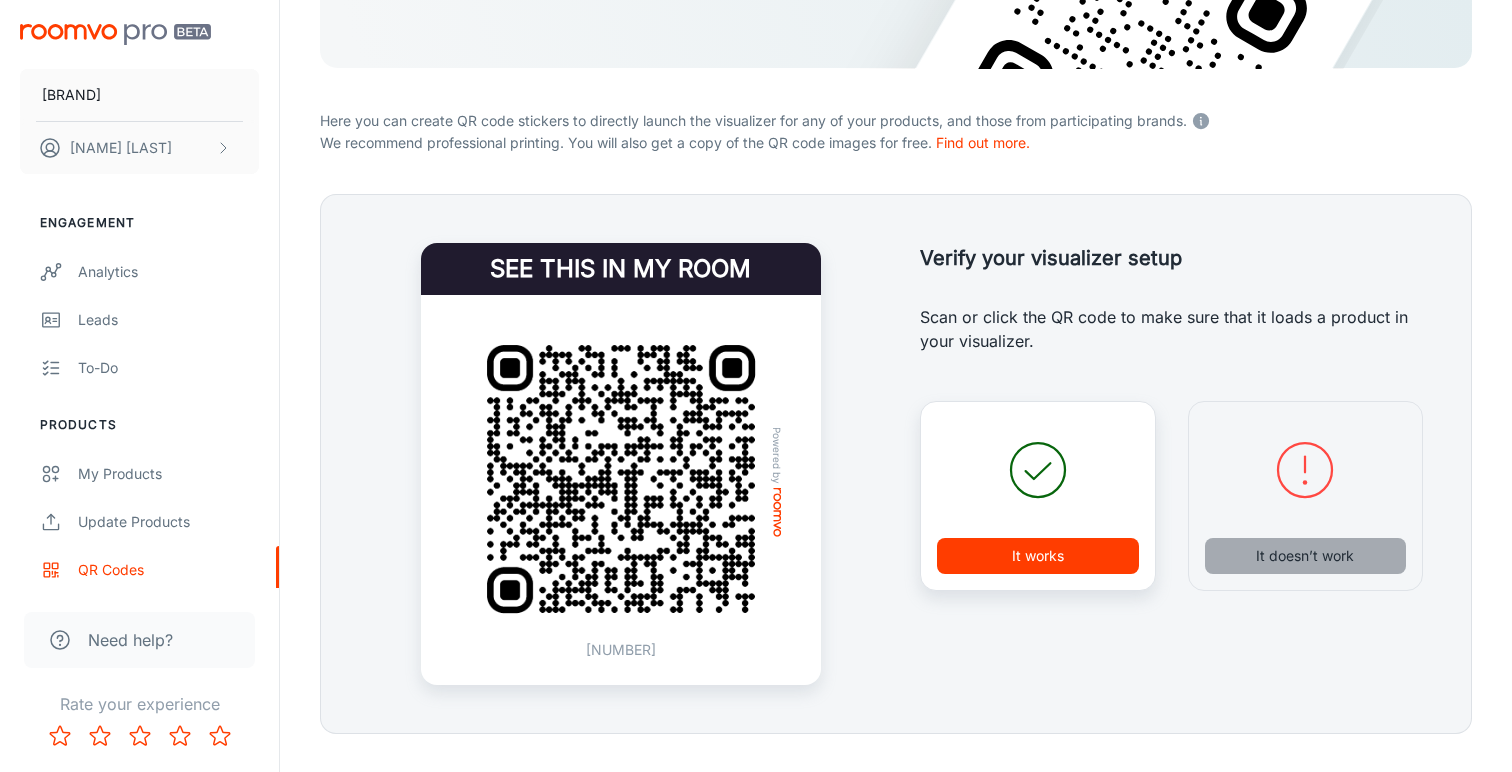 click on "It doesn’t work" at bounding box center [1306, 556] 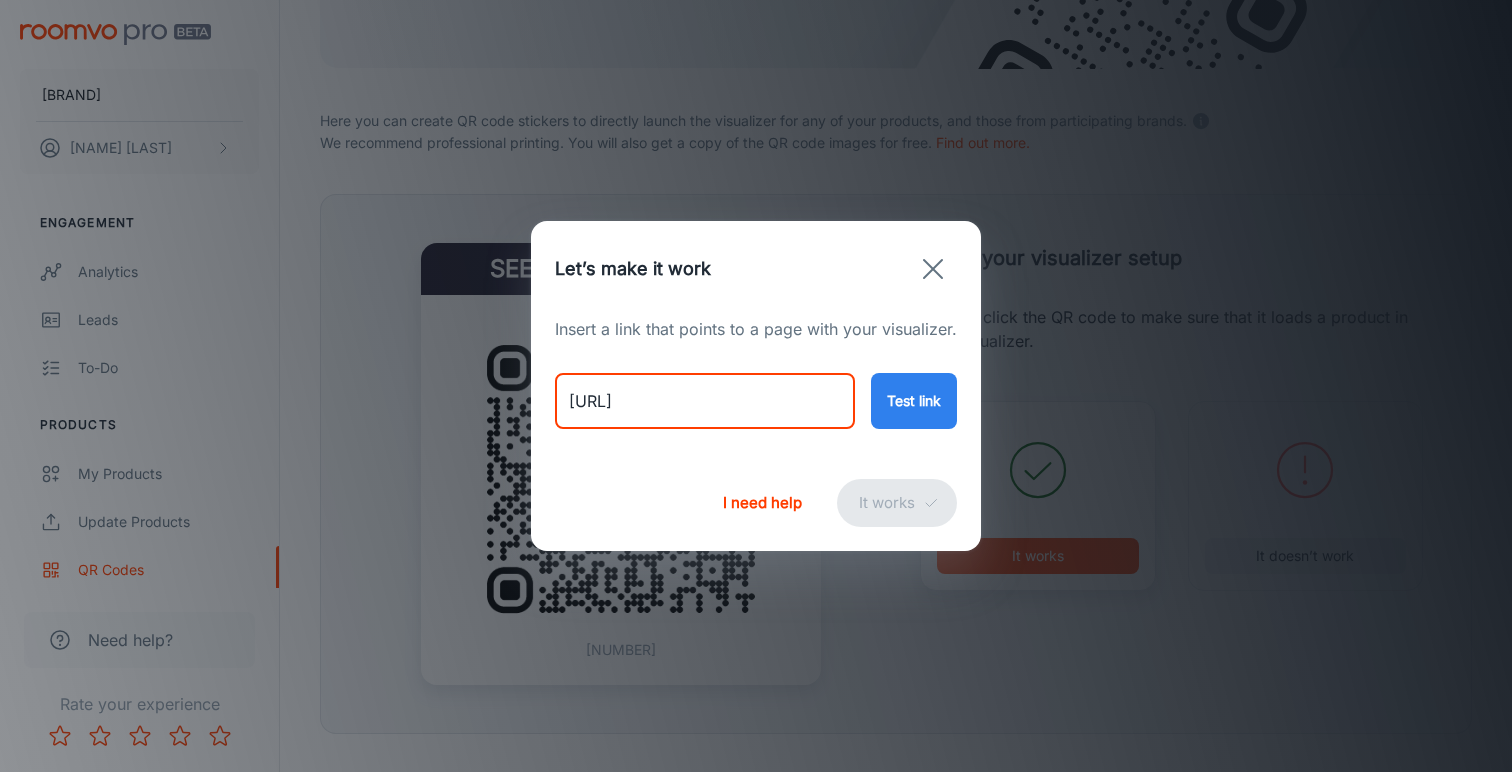 click on "[URL]" at bounding box center (705, 401) 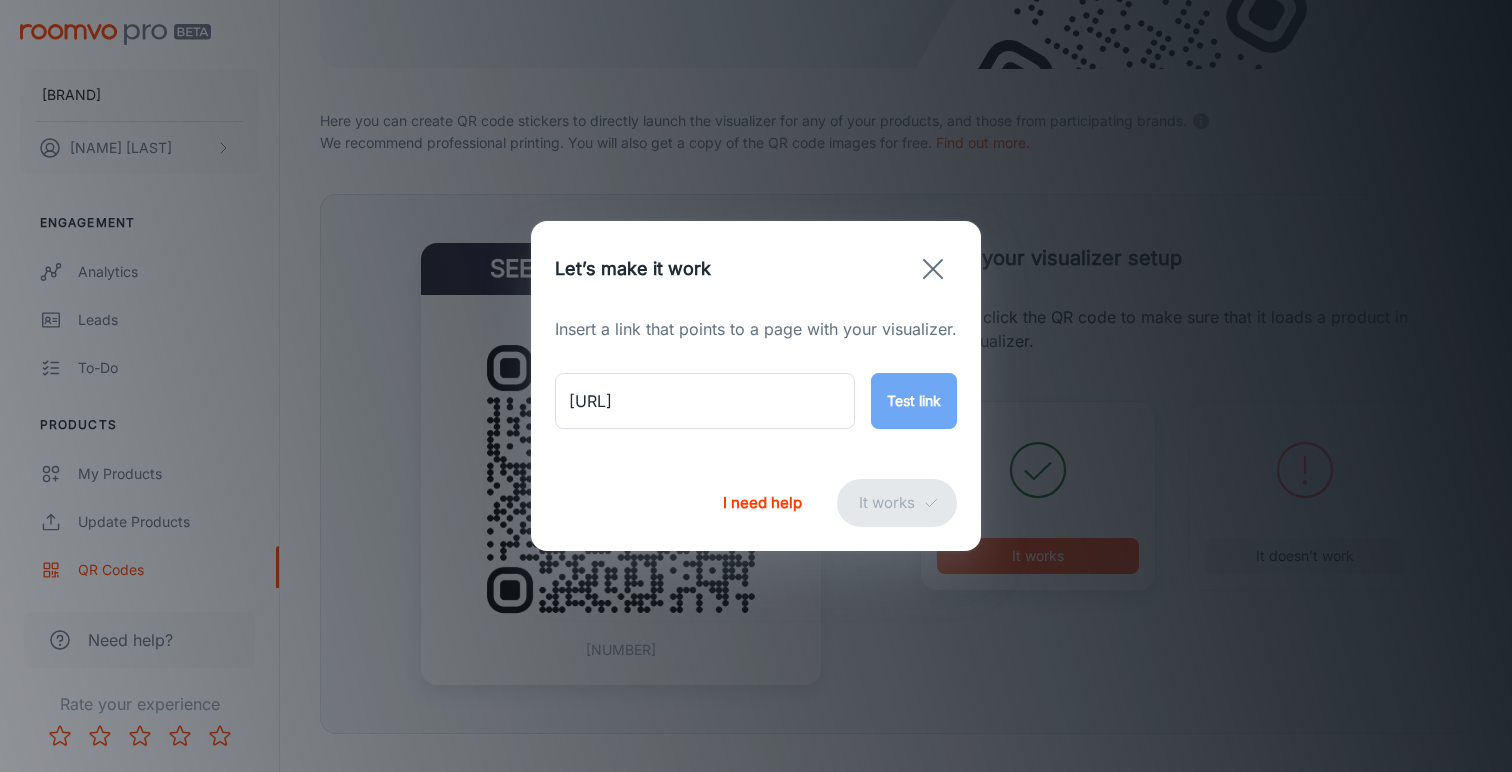 click on "Test link" at bounding box center (914, 401) 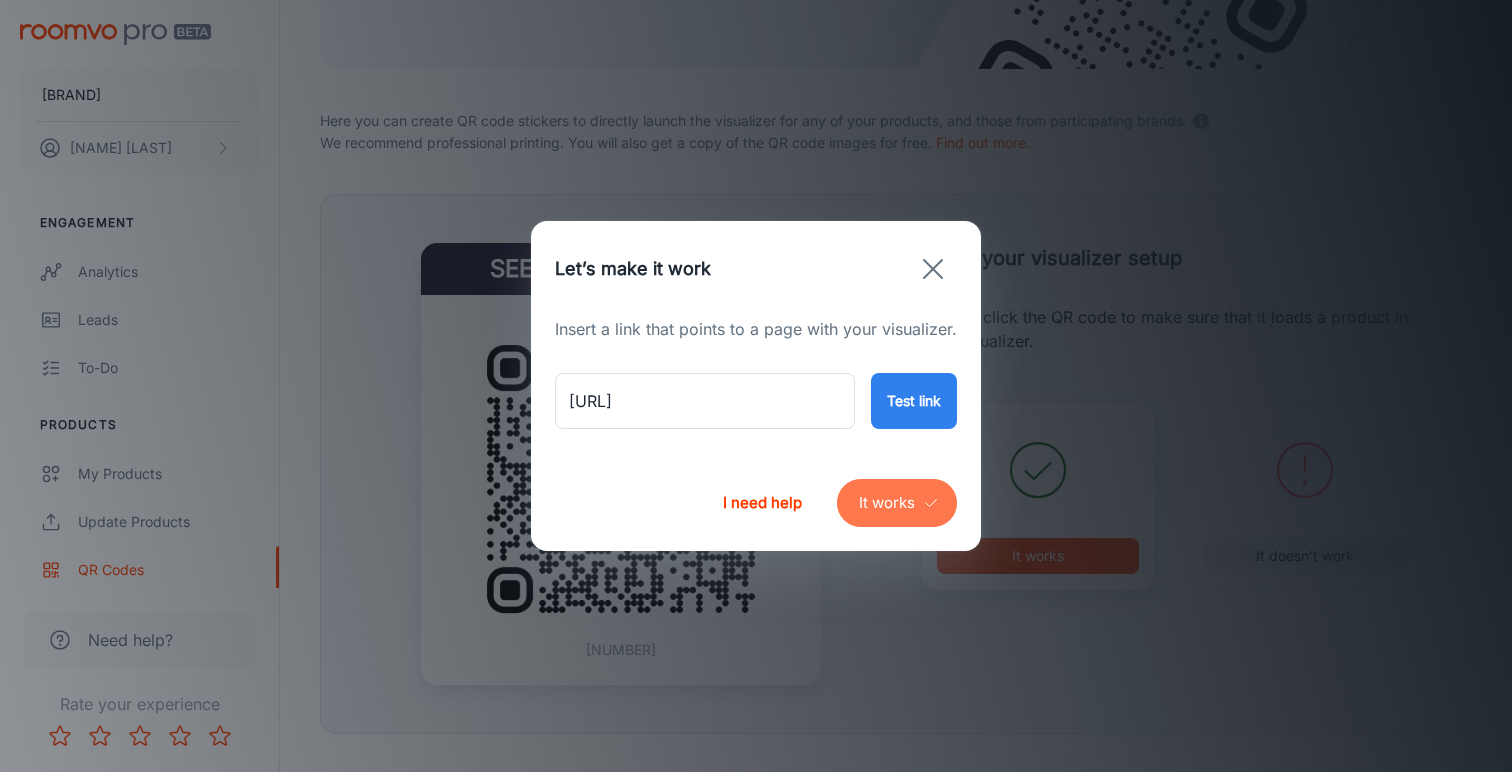 click on "It works" at bounding box center (897, 503) 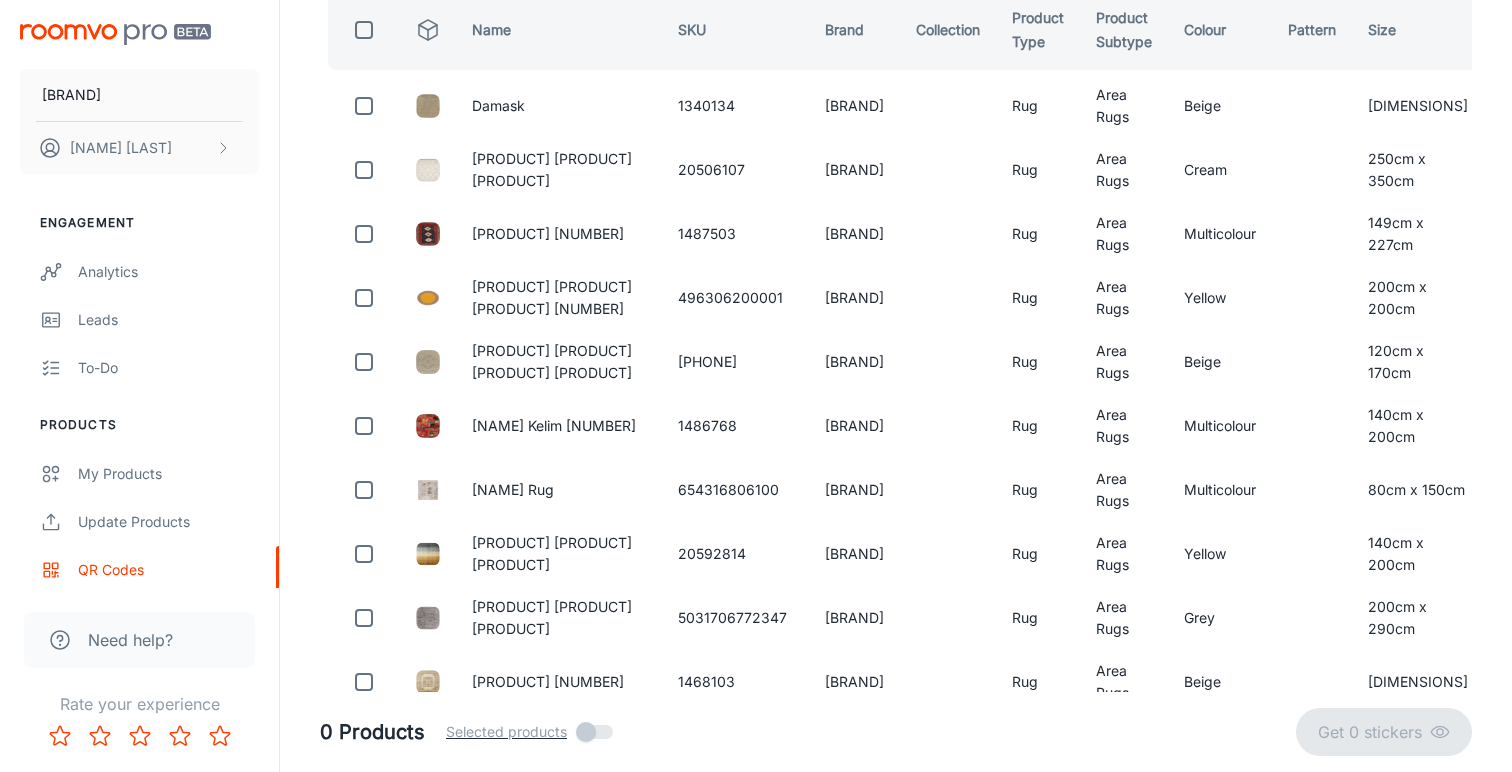 scroll, scrollTop: 99, scrollLeft: 0, axis: vertical 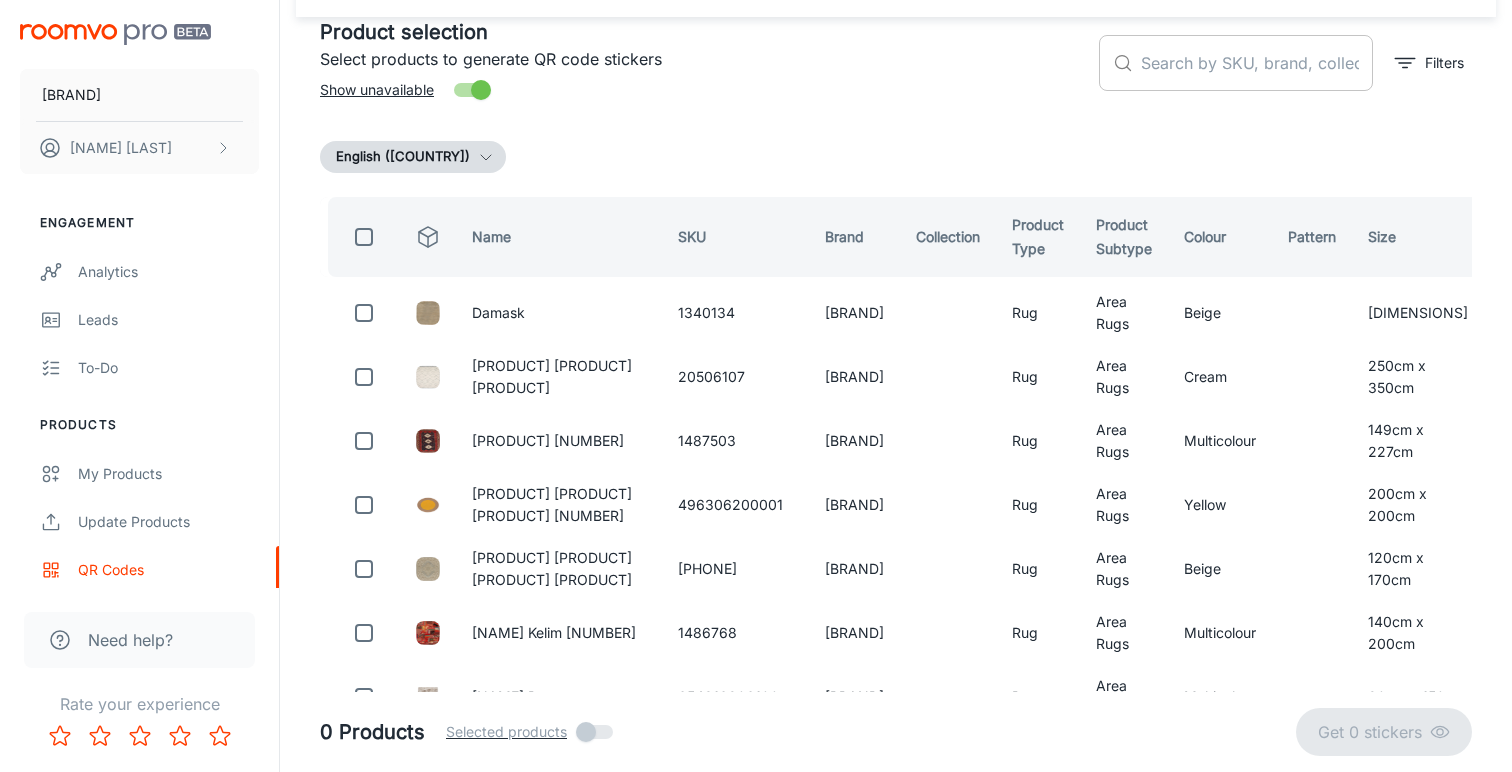 click at bounding box center [1257, 63] 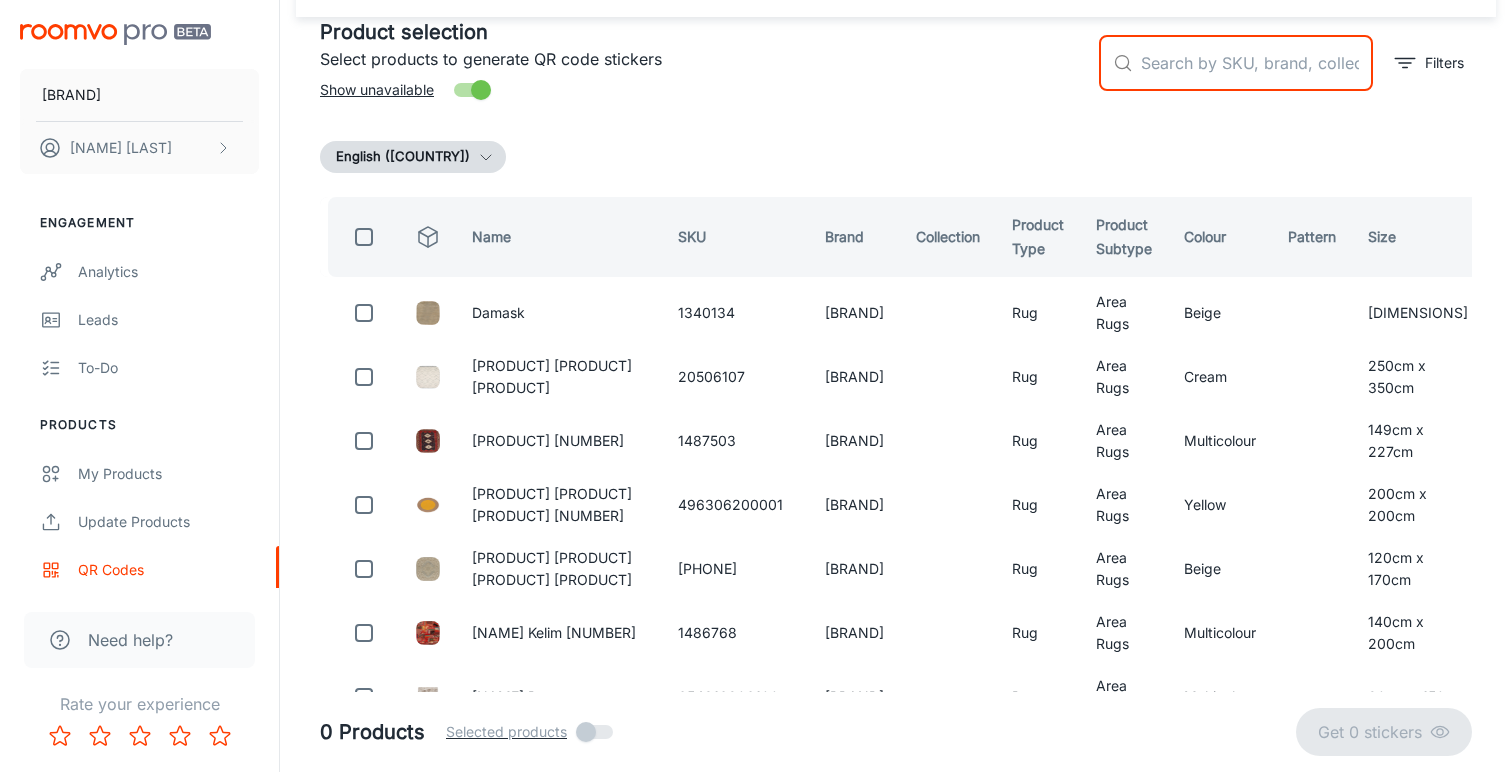 paste on "1515434" 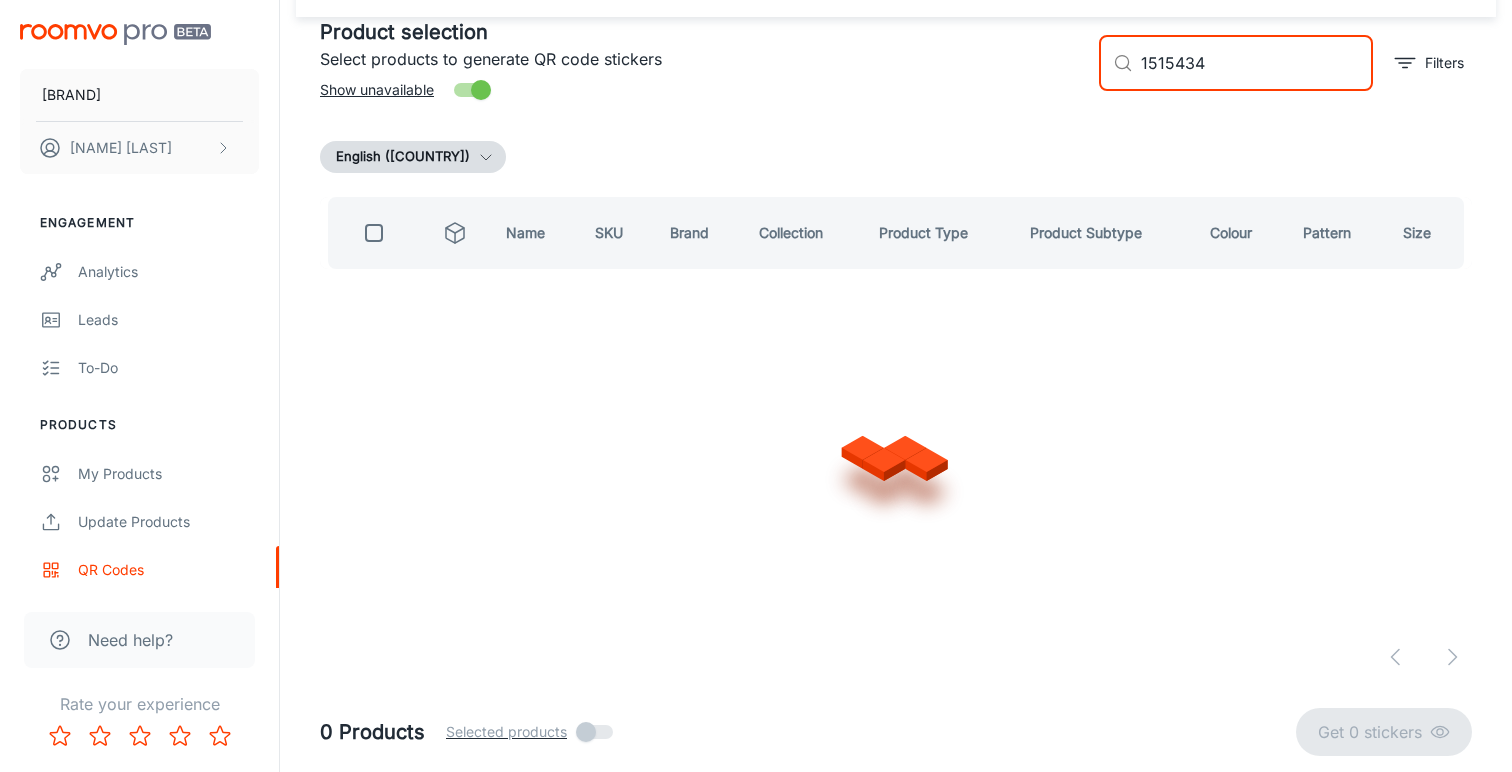 scroll, scrollTop: 0, scrollLeft: 0, axis: both 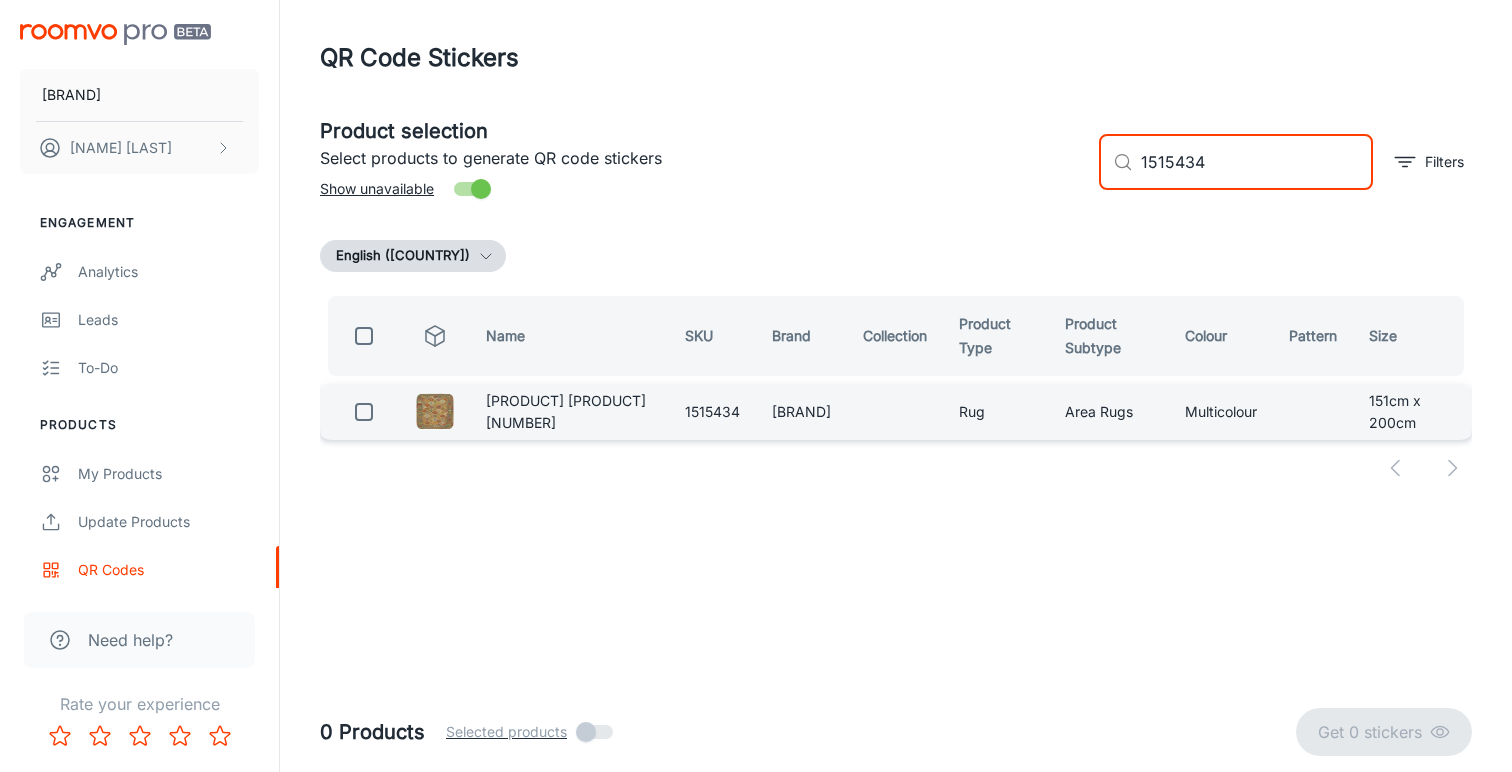 type on "1515434" 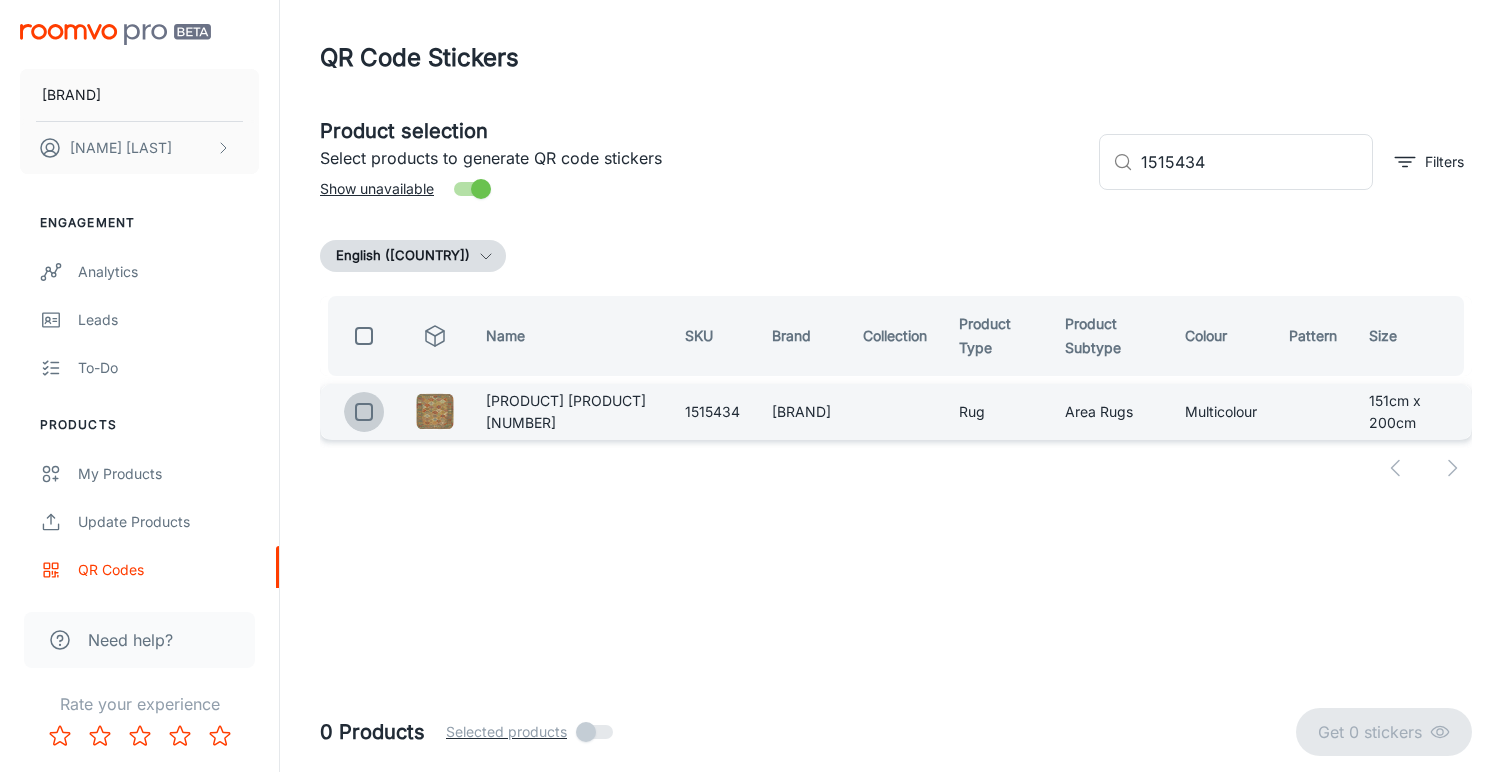 click at bounding box center (364, 412) 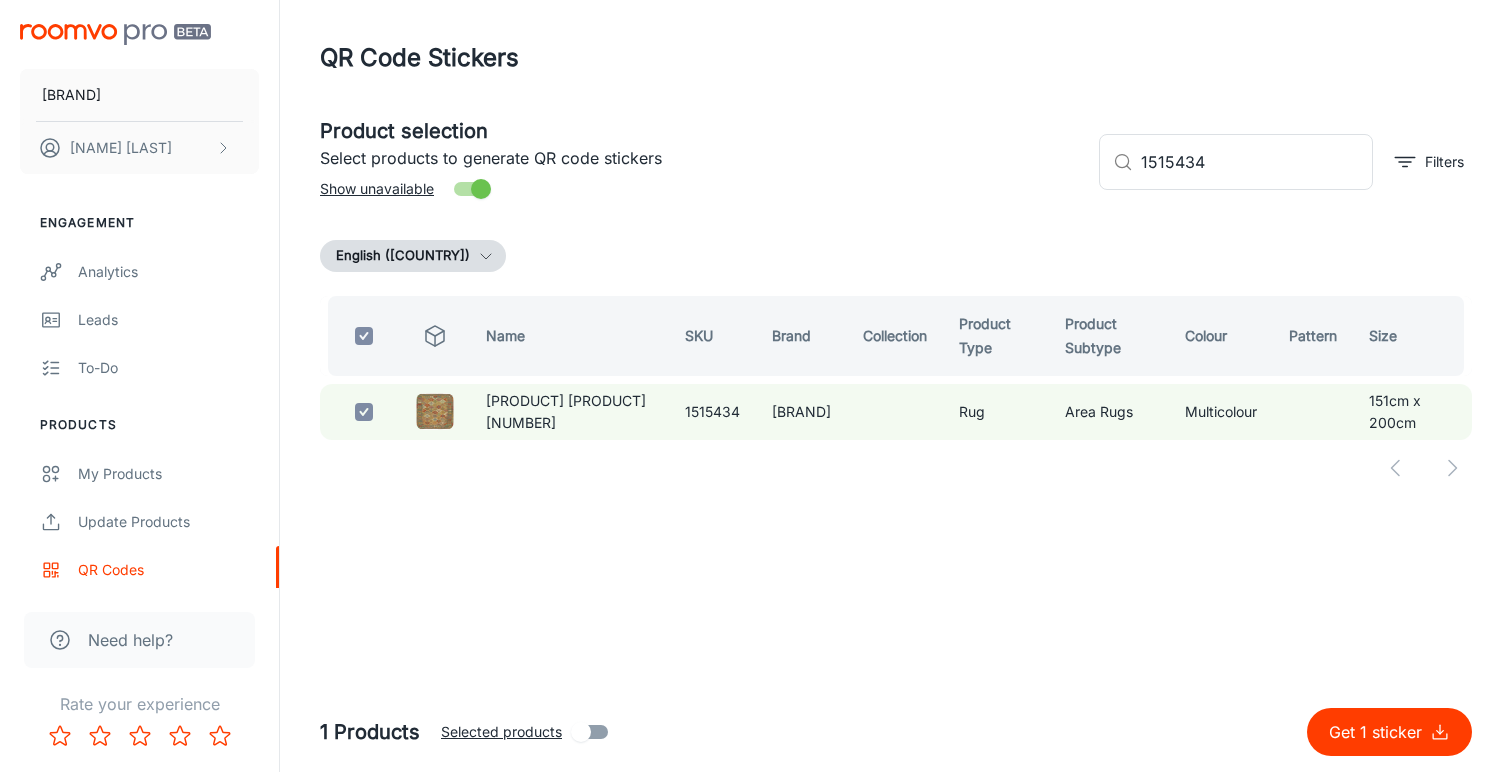 click on "Get 1 sticker" at bounding box center (1379, 732) 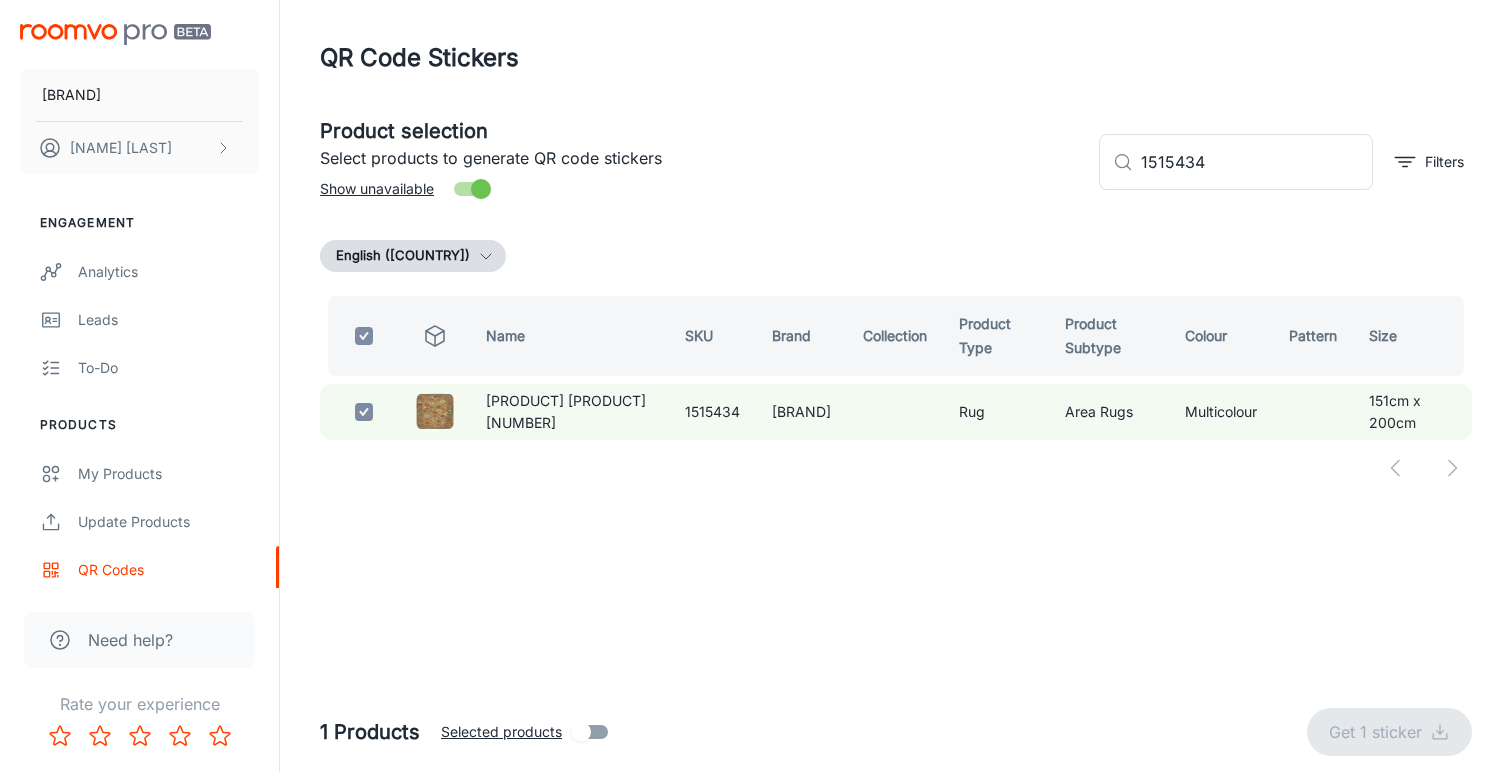 checkbox on "false" 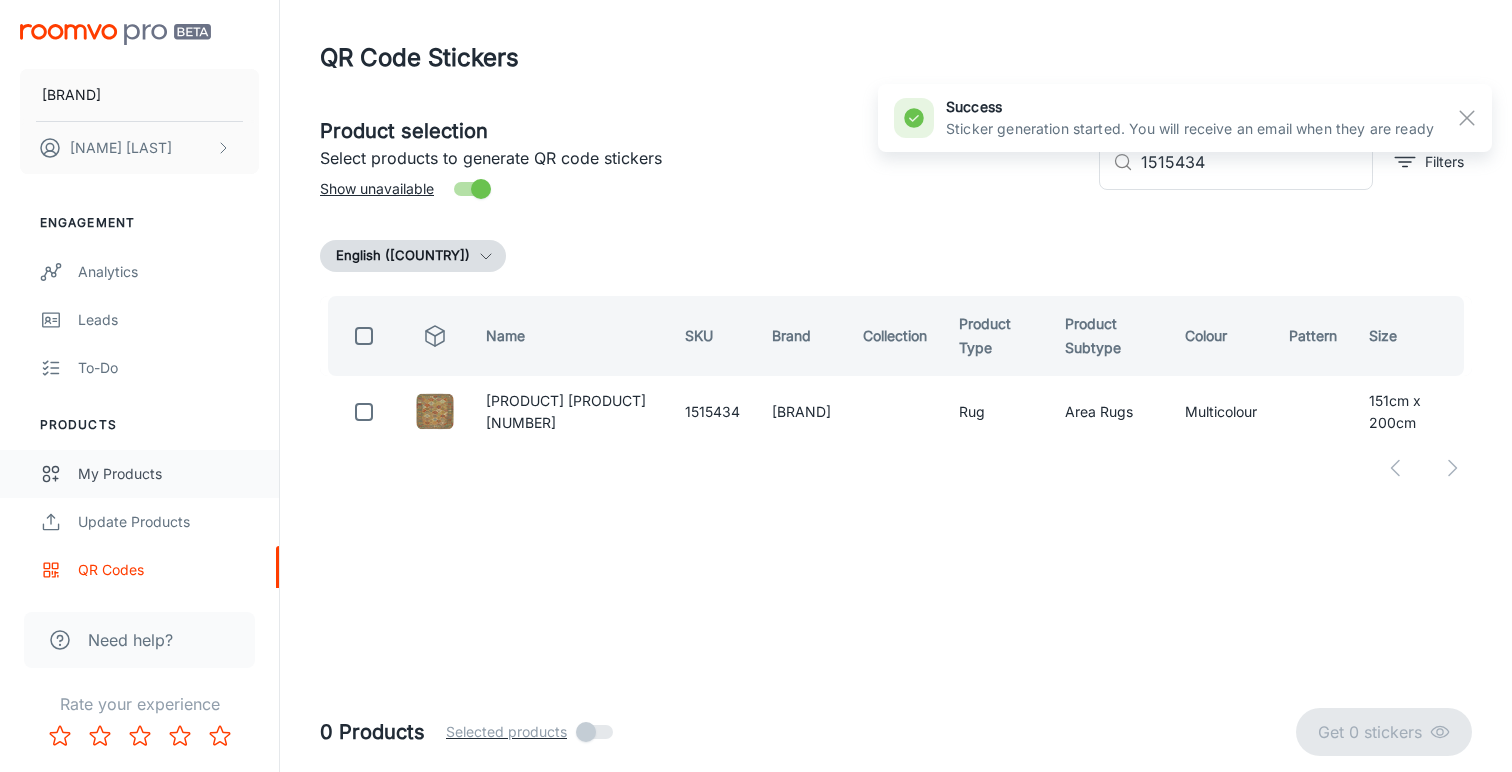 click on "My Products" at bounding box center [168, 474] 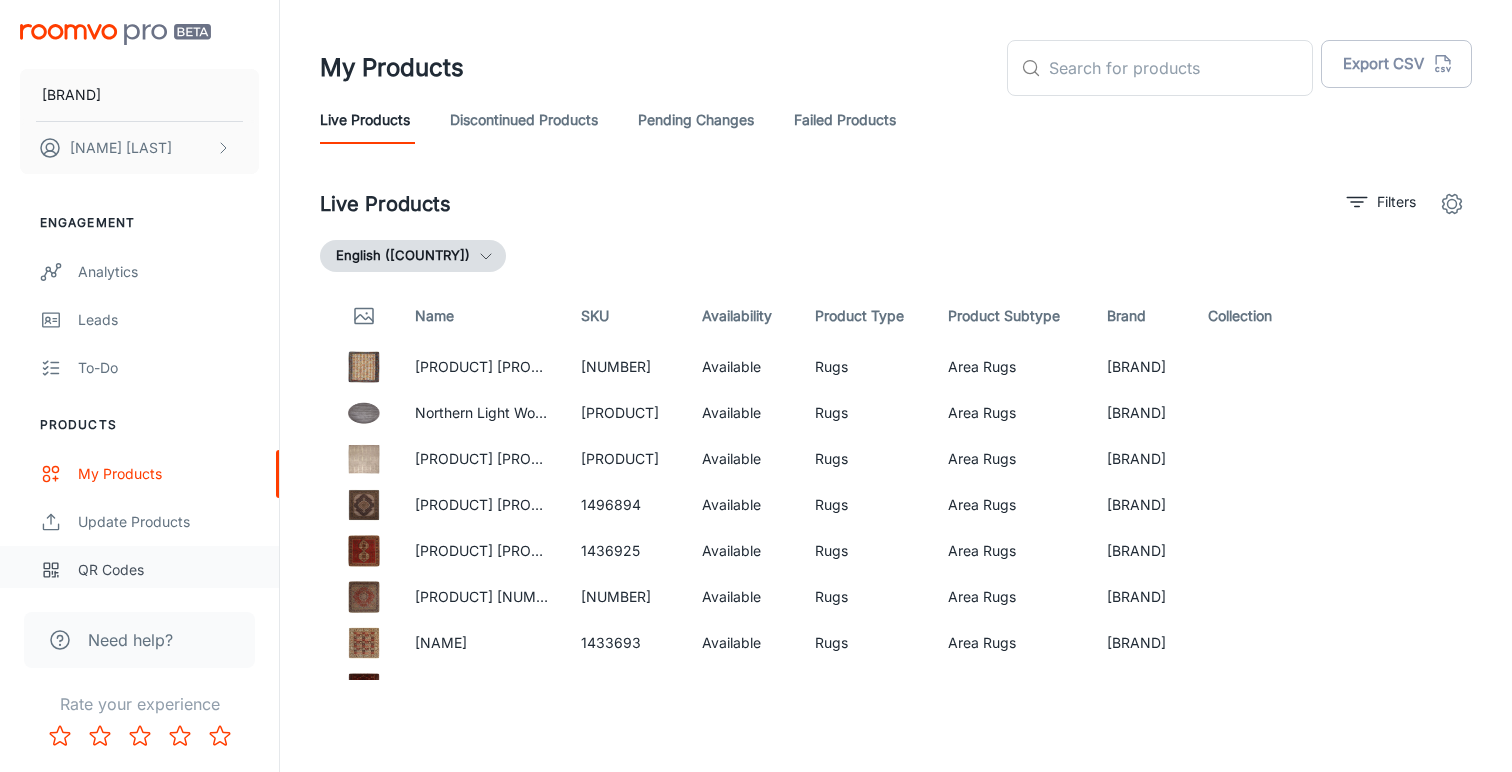 click on "QR Codes" at bounding box center [168, 570] 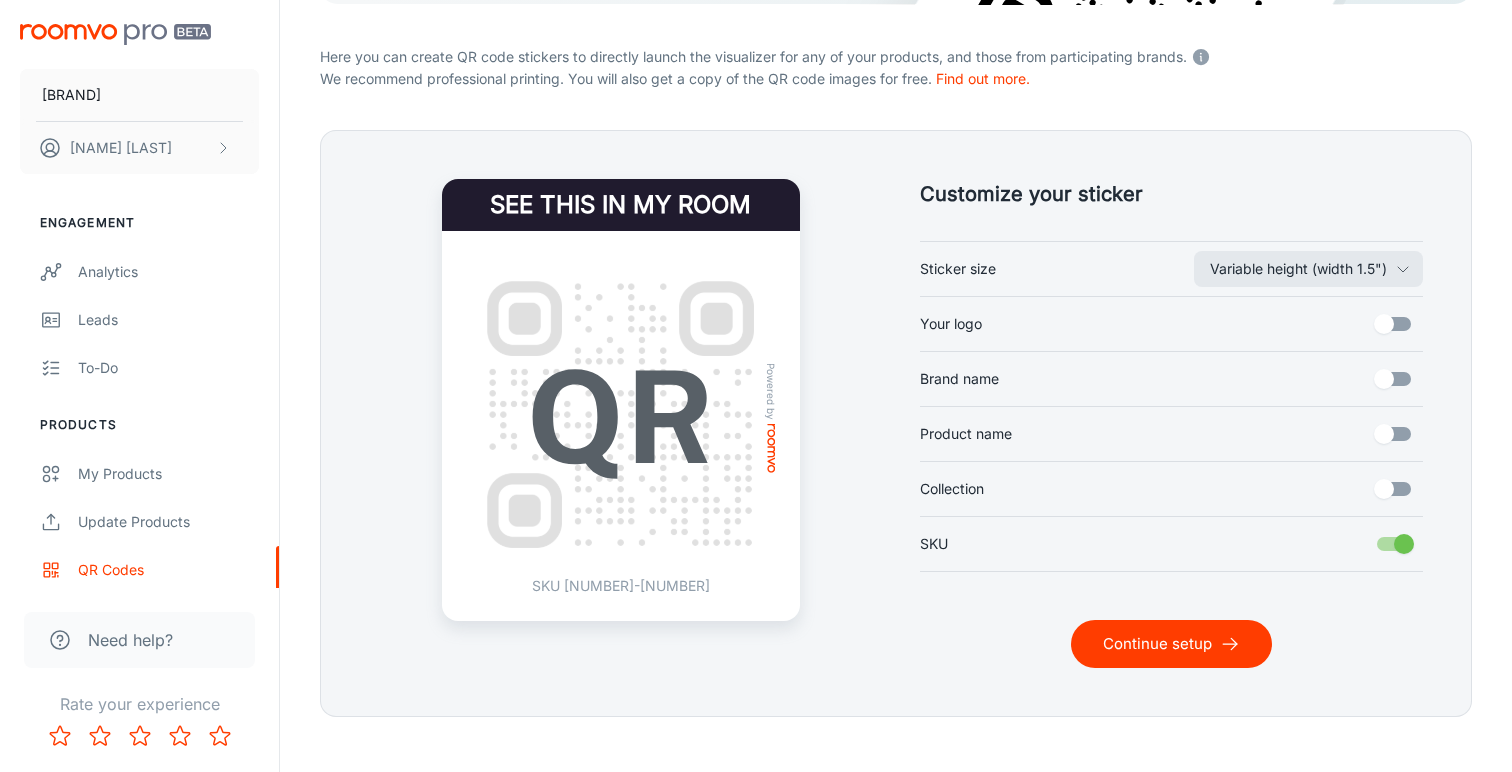 scroll, scrollTop: 376, scrollLeft: 0, axis: vertical 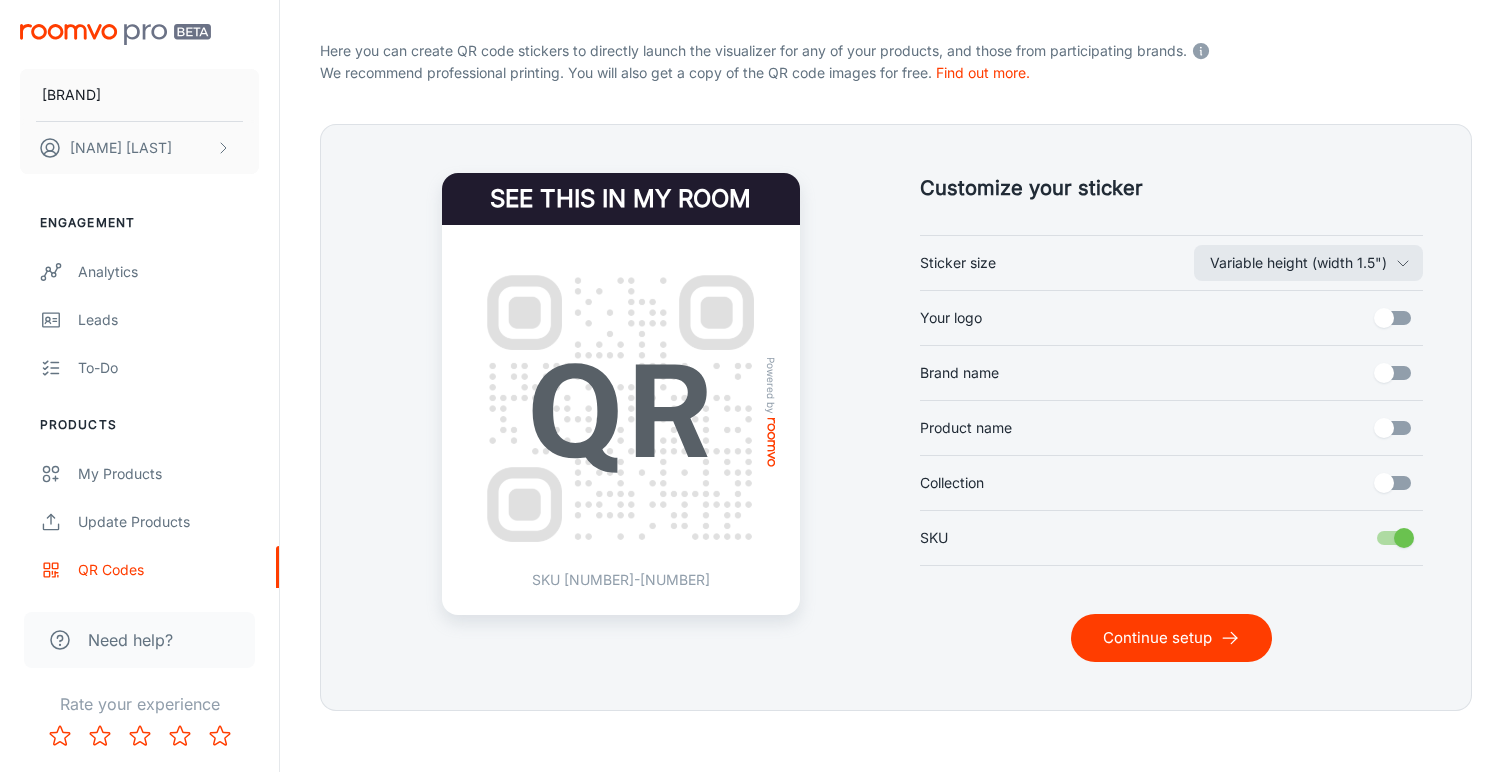 click on "Continue setup" at bounding box center [1171, 638] 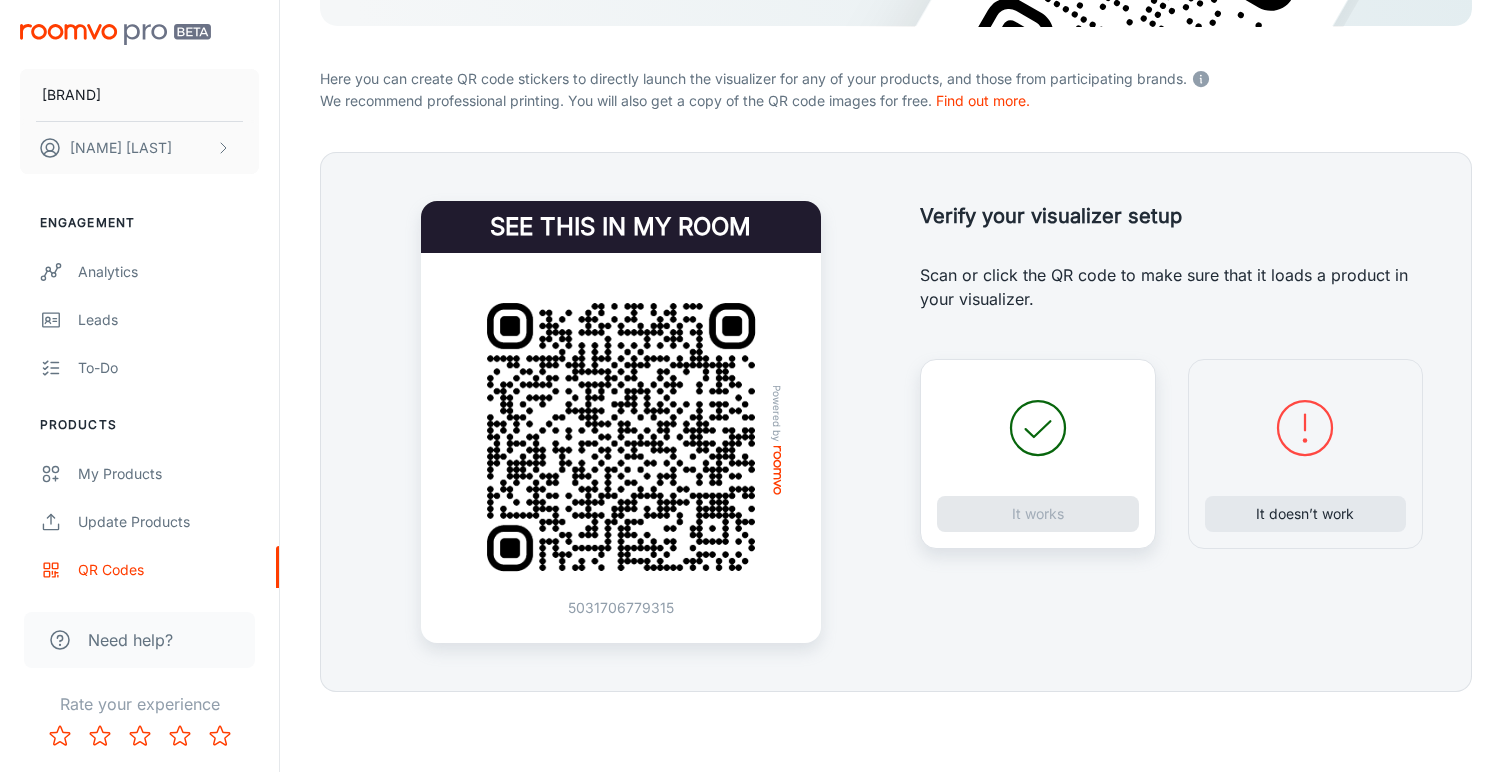scroll, scrollTop: 348, scrollLeft: 0, axis: vertical 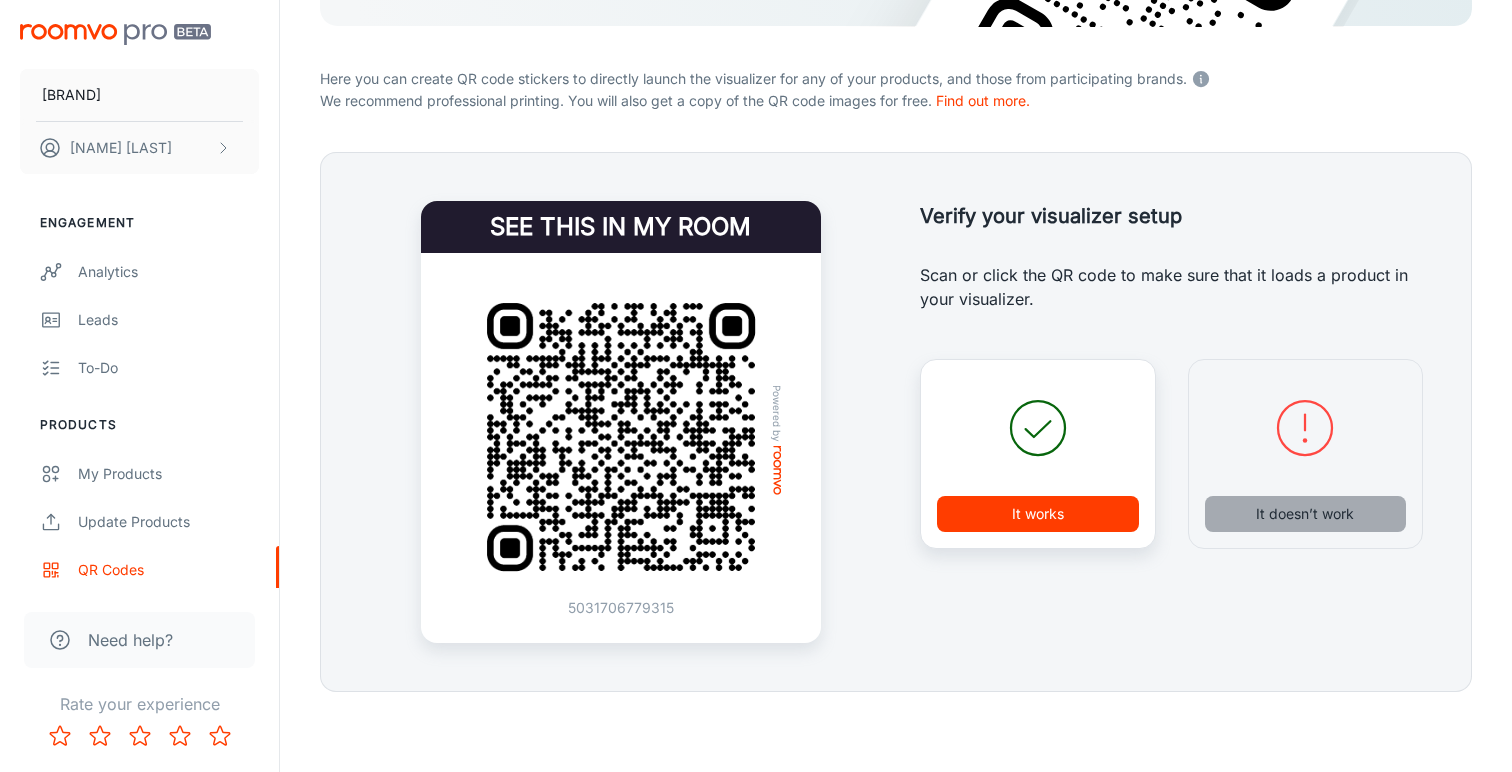 click on "It doesn’t work" at bounding box center [1306, 514] 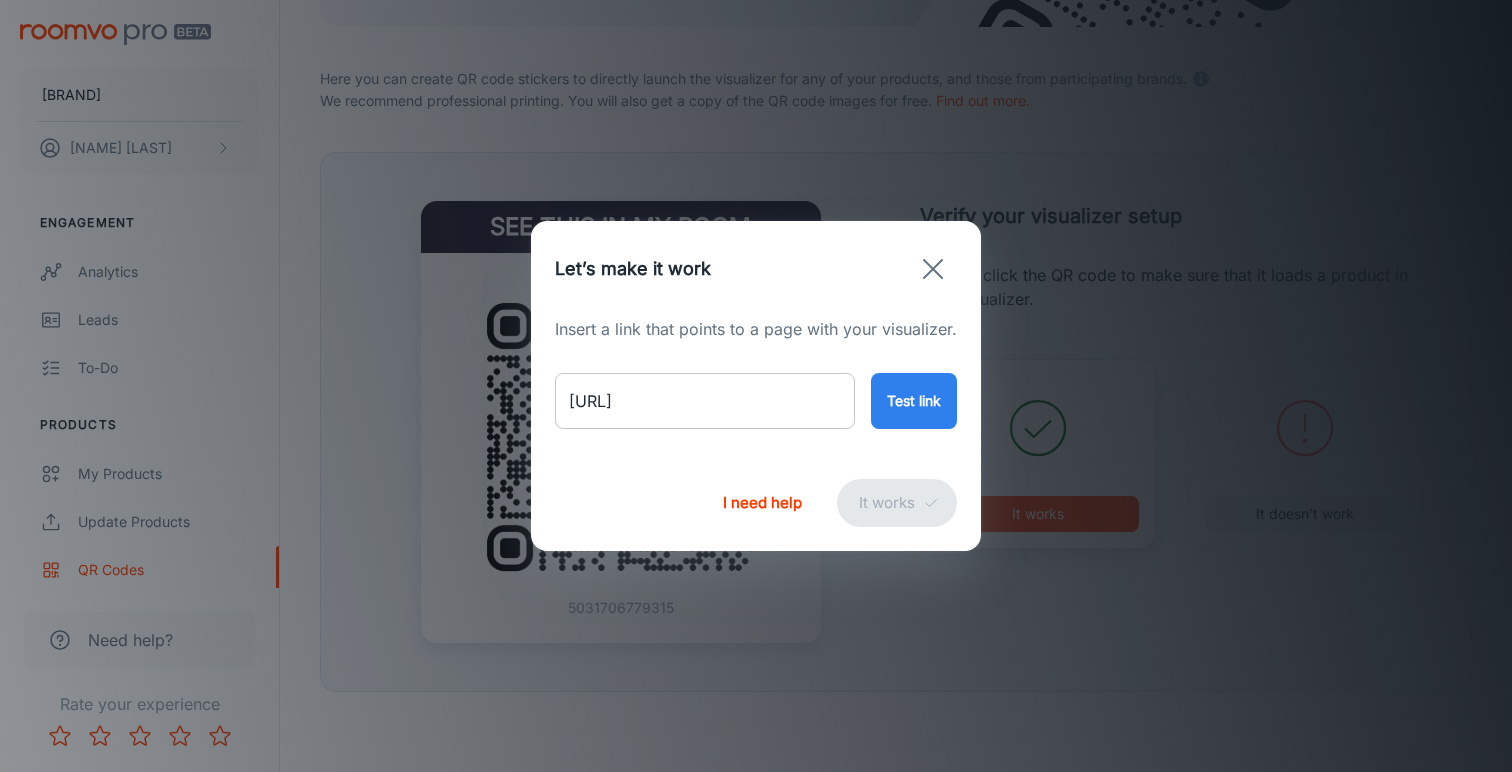 click on "[URL]" at bounding box center (705, 401) 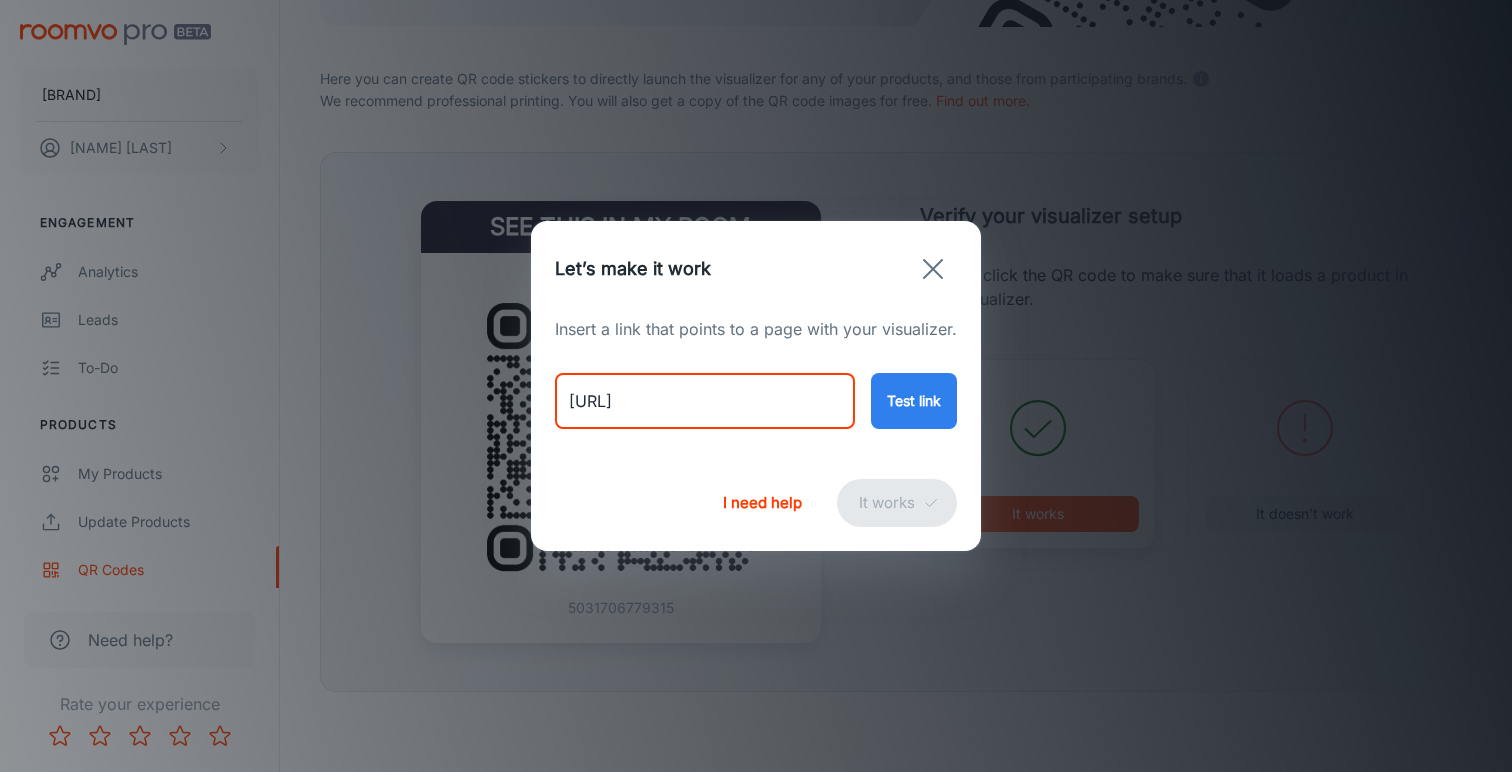 click on "[URL]" at bounding box center (705, 401) 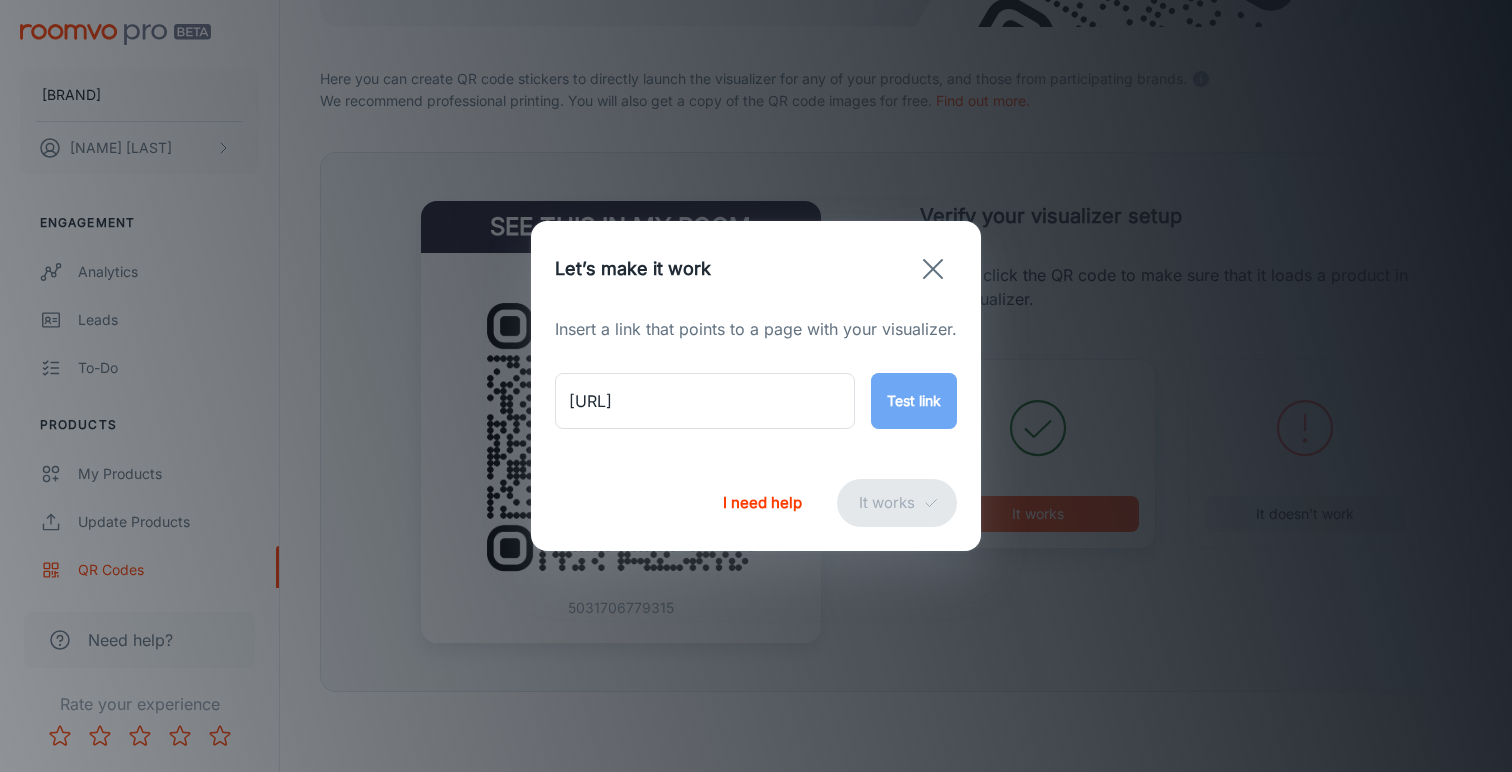 click on "Test link" at bounding box center (914, 401) 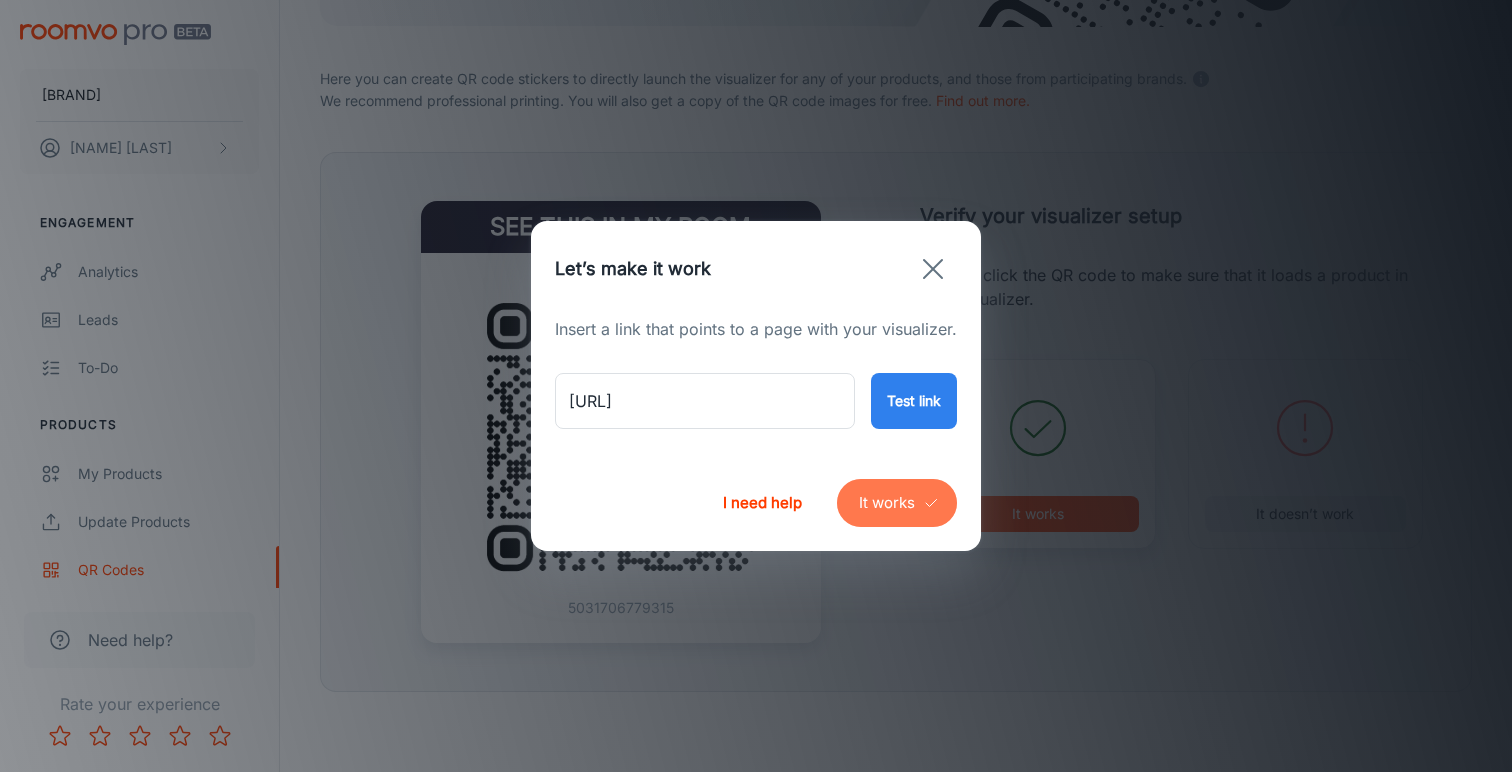 click on "It works" at bounding box center [897, 503] 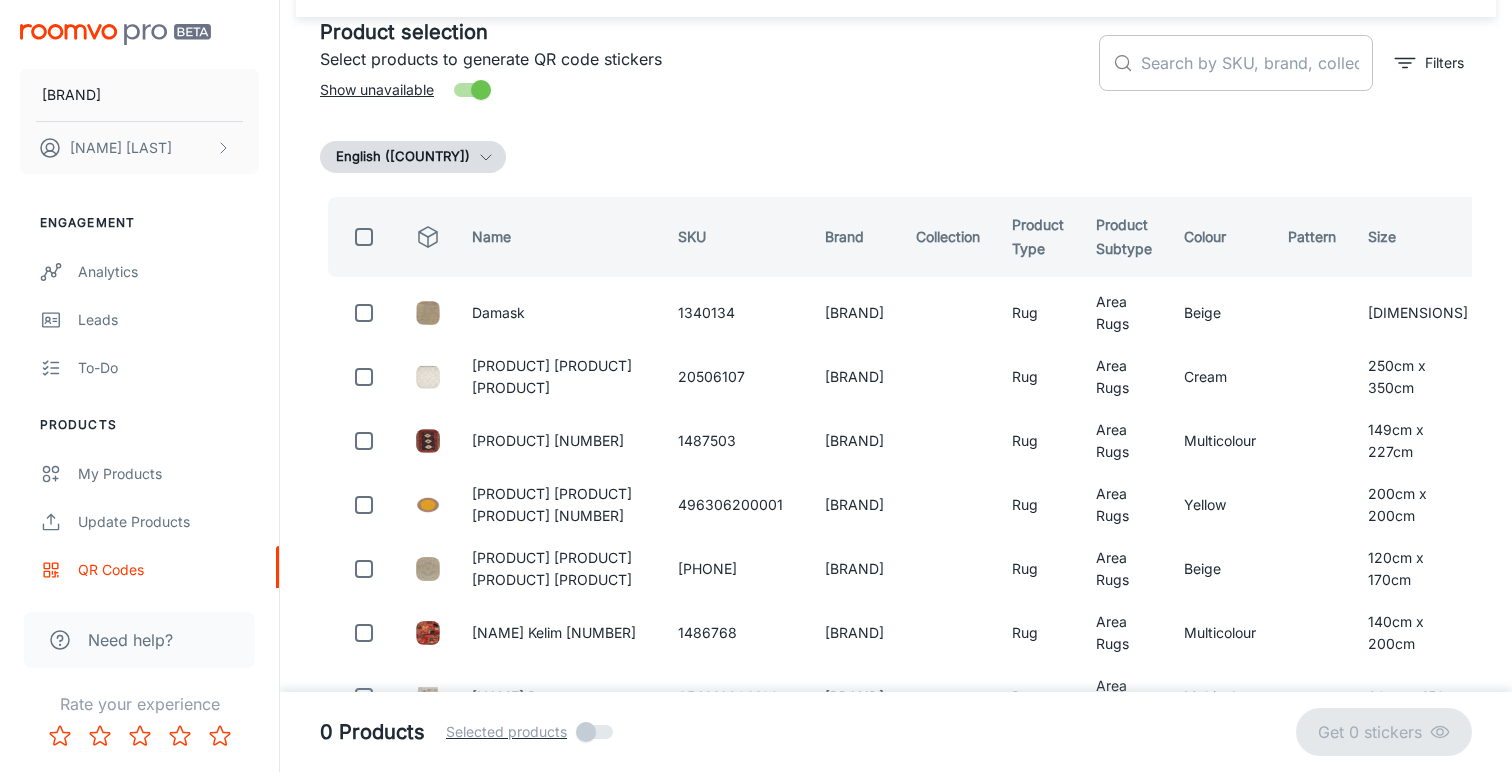 click at bounding box center (1257, 63) 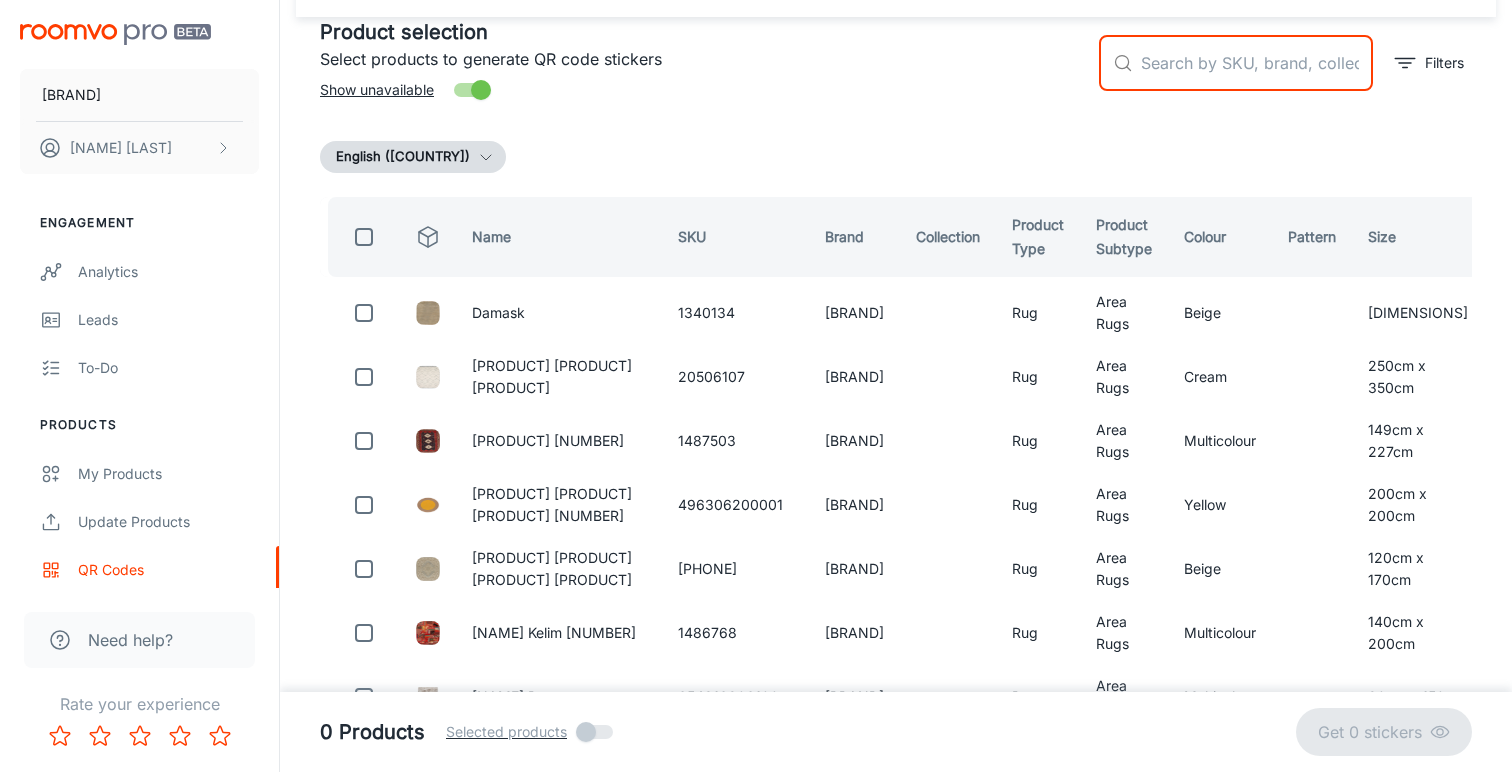 paste on "1515572" 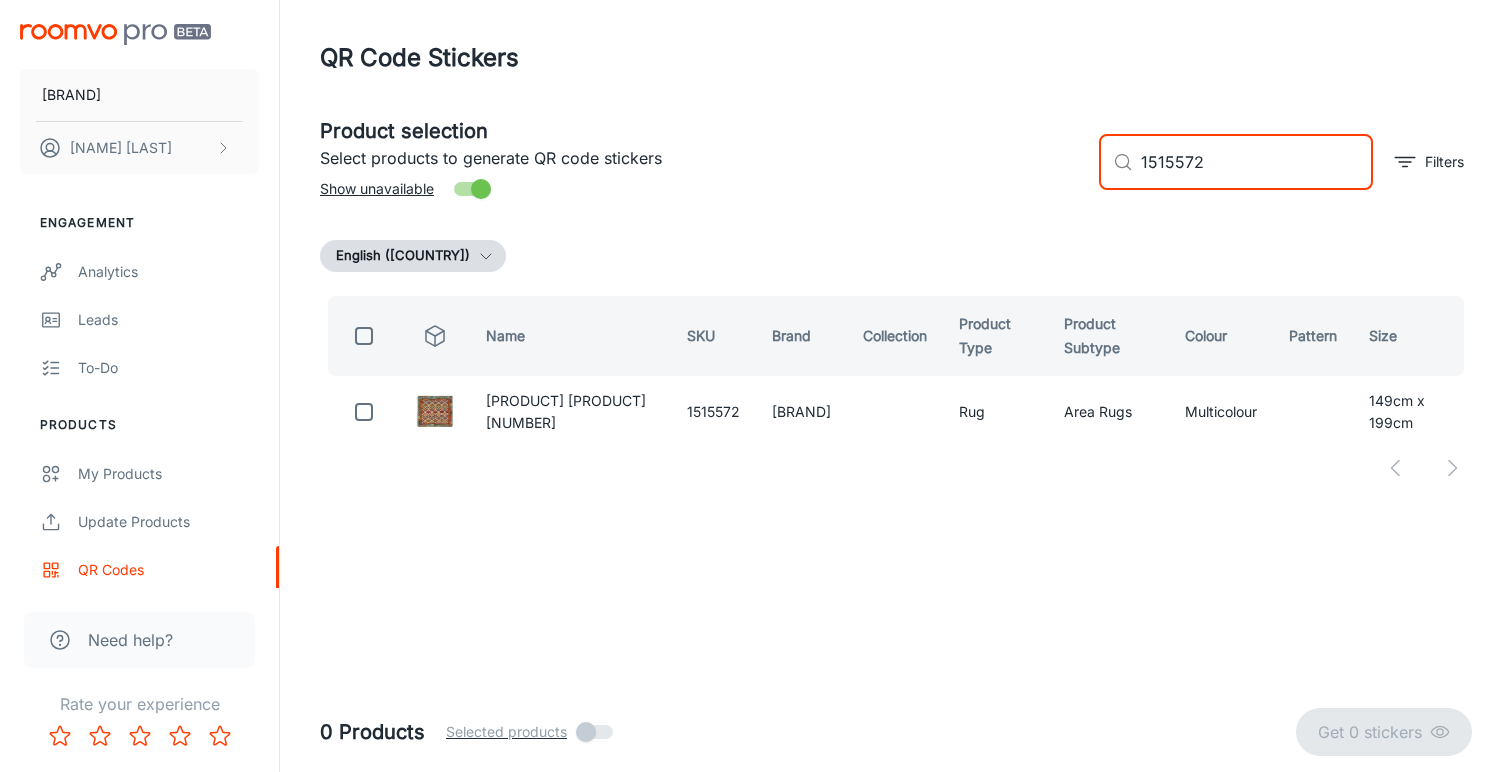scroll, scrollTop: 0, scrollLeft: 0, axis: both 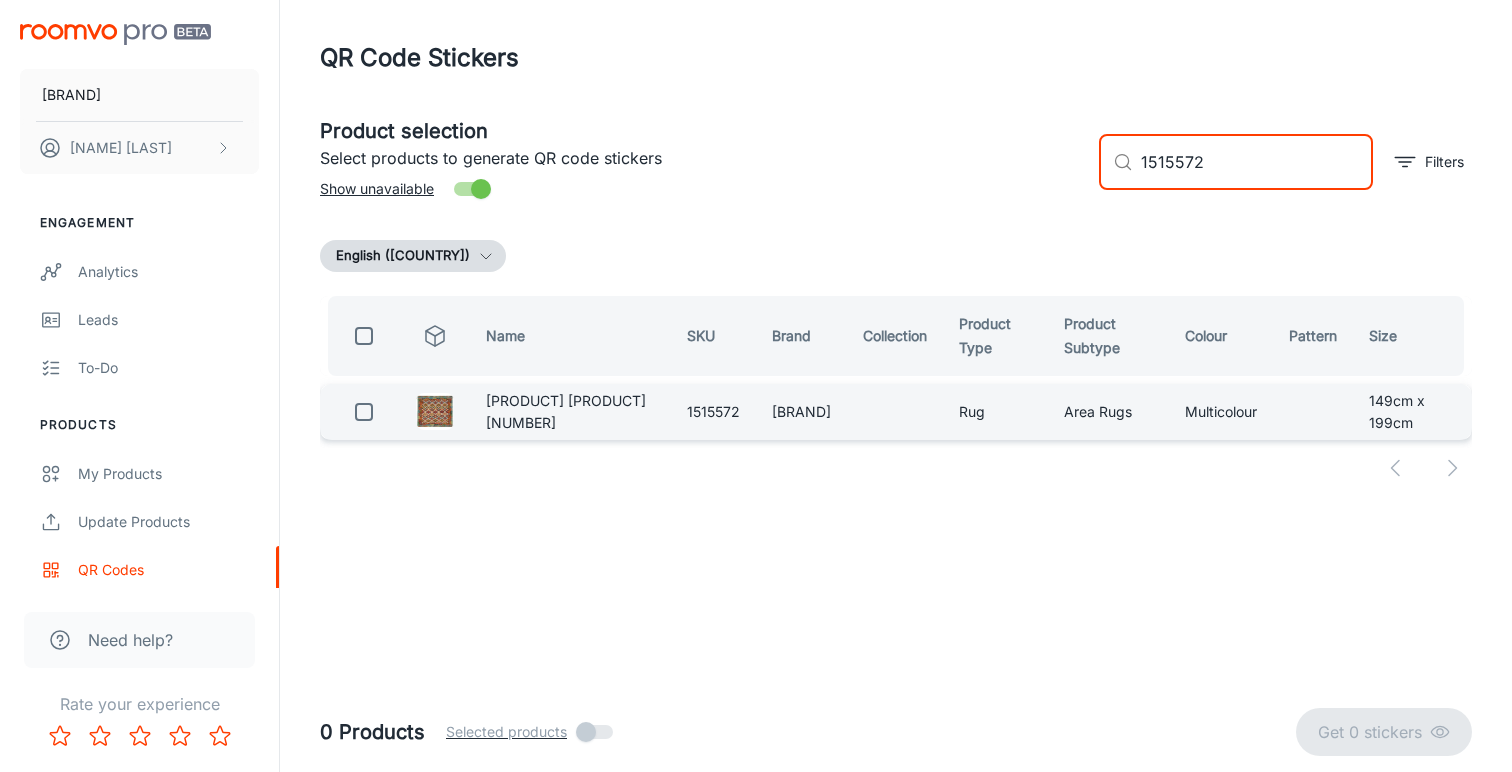 type on "1515572" 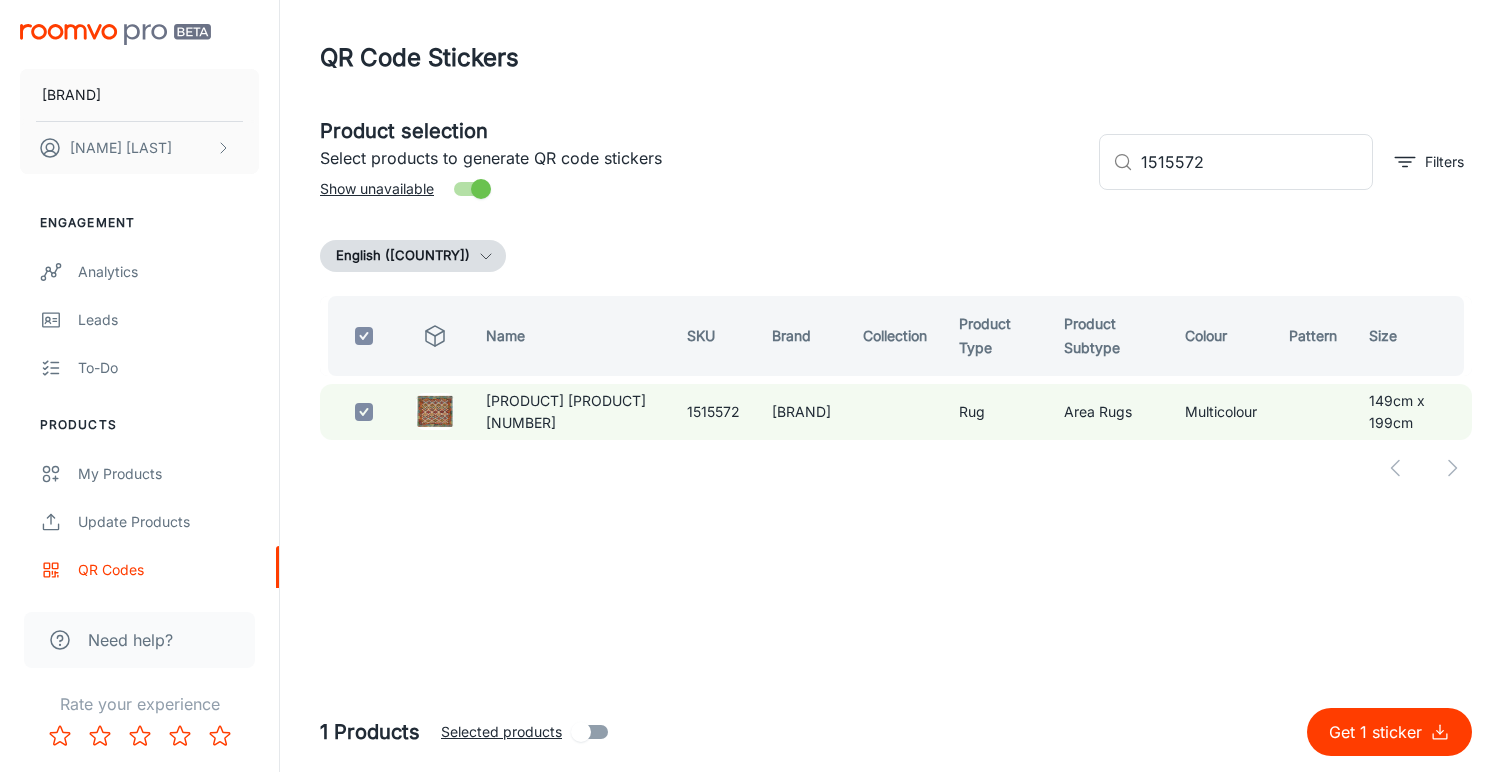 click on "Get 1 sticker" at bounding box center [1379, 732] 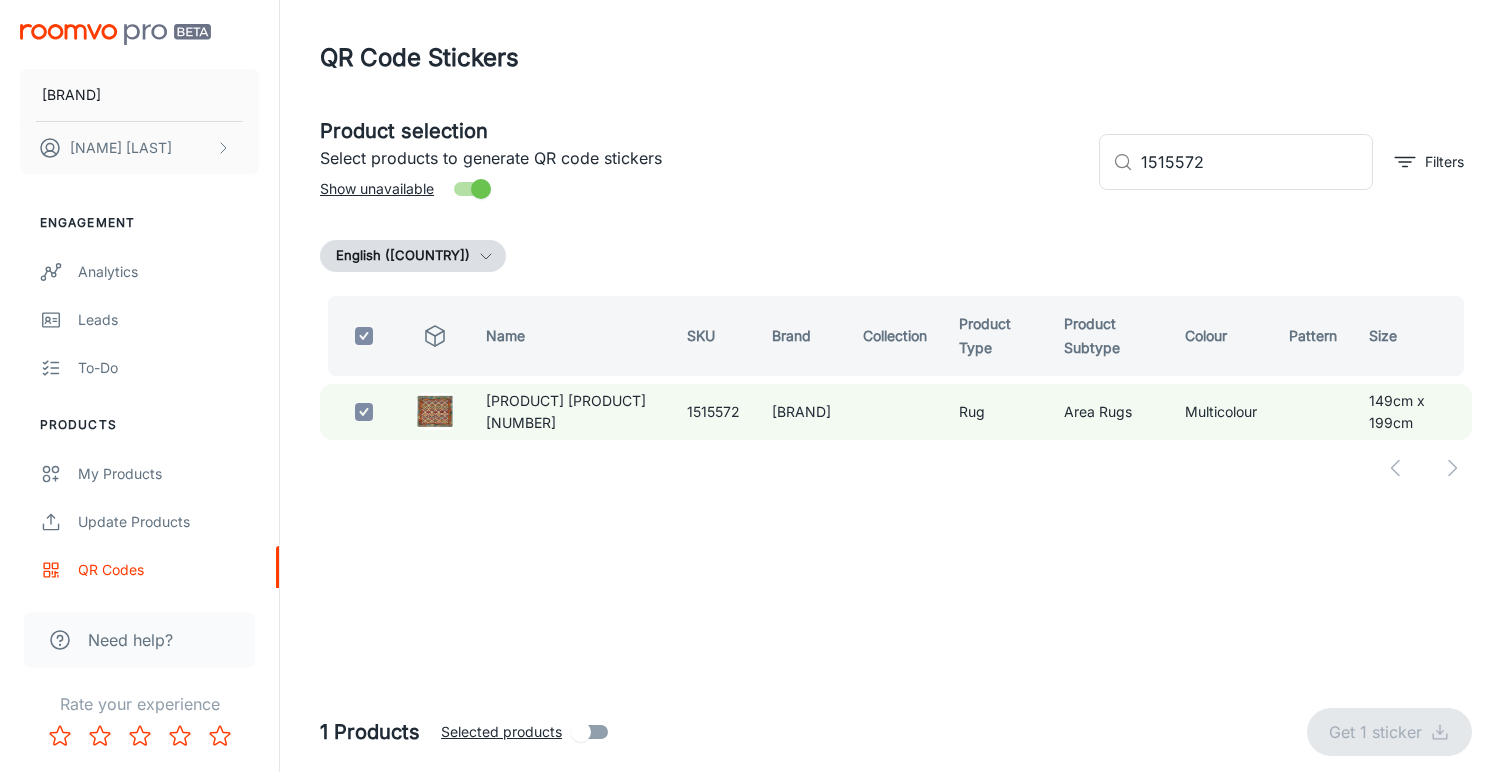 checkbox on "false" 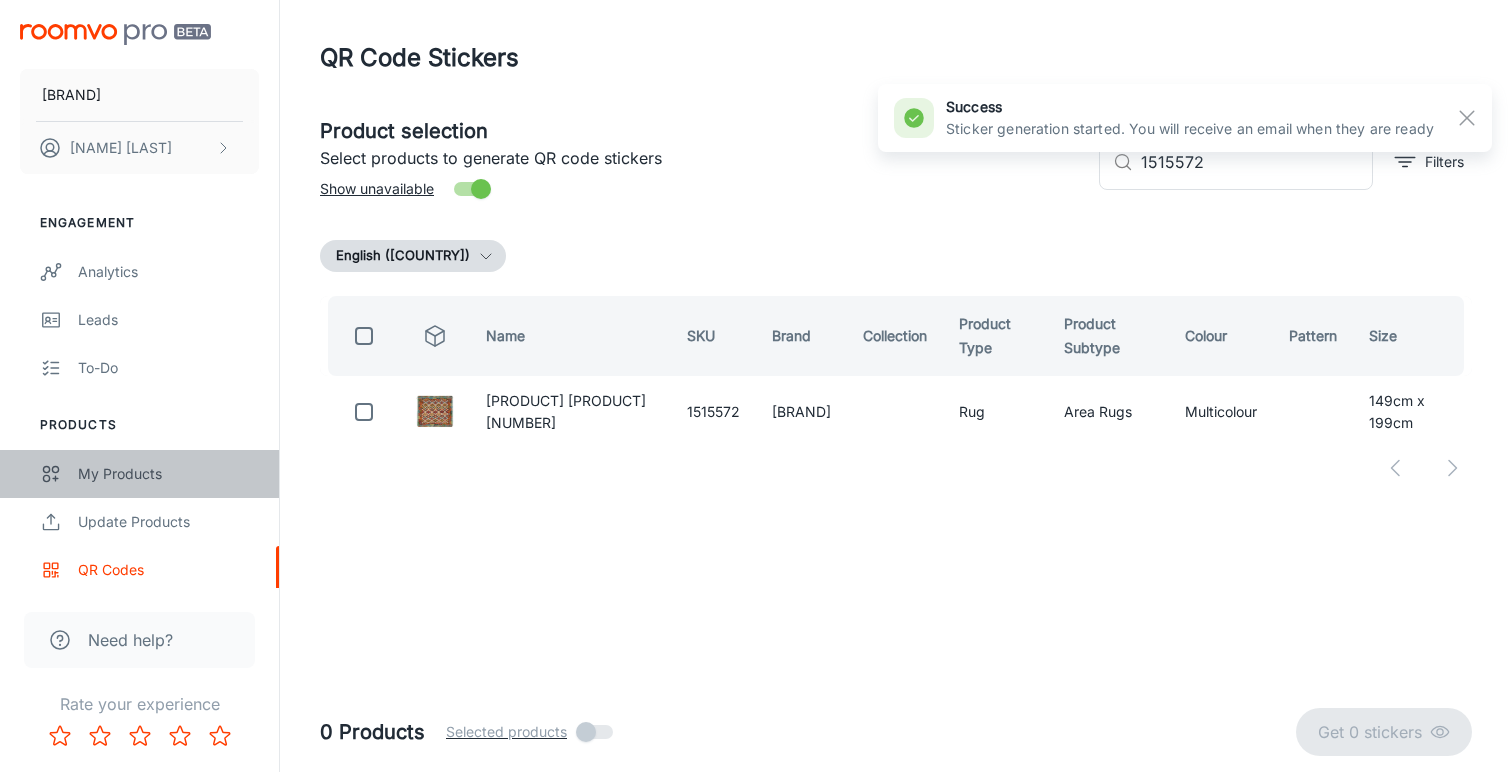 click on "My Products" at bounding box center (168, 474) 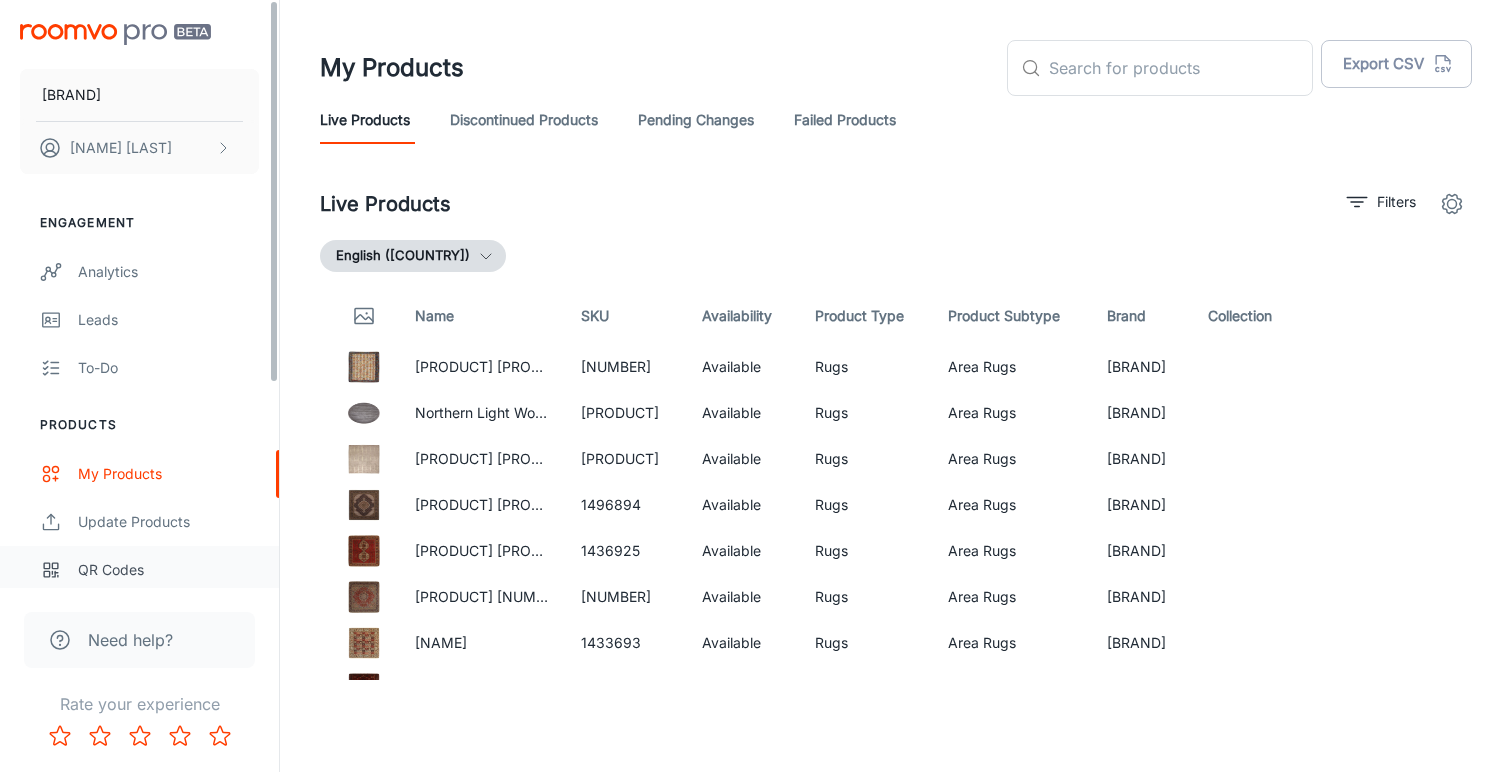 click on "QR Codes" at bounding box center [168, 570] 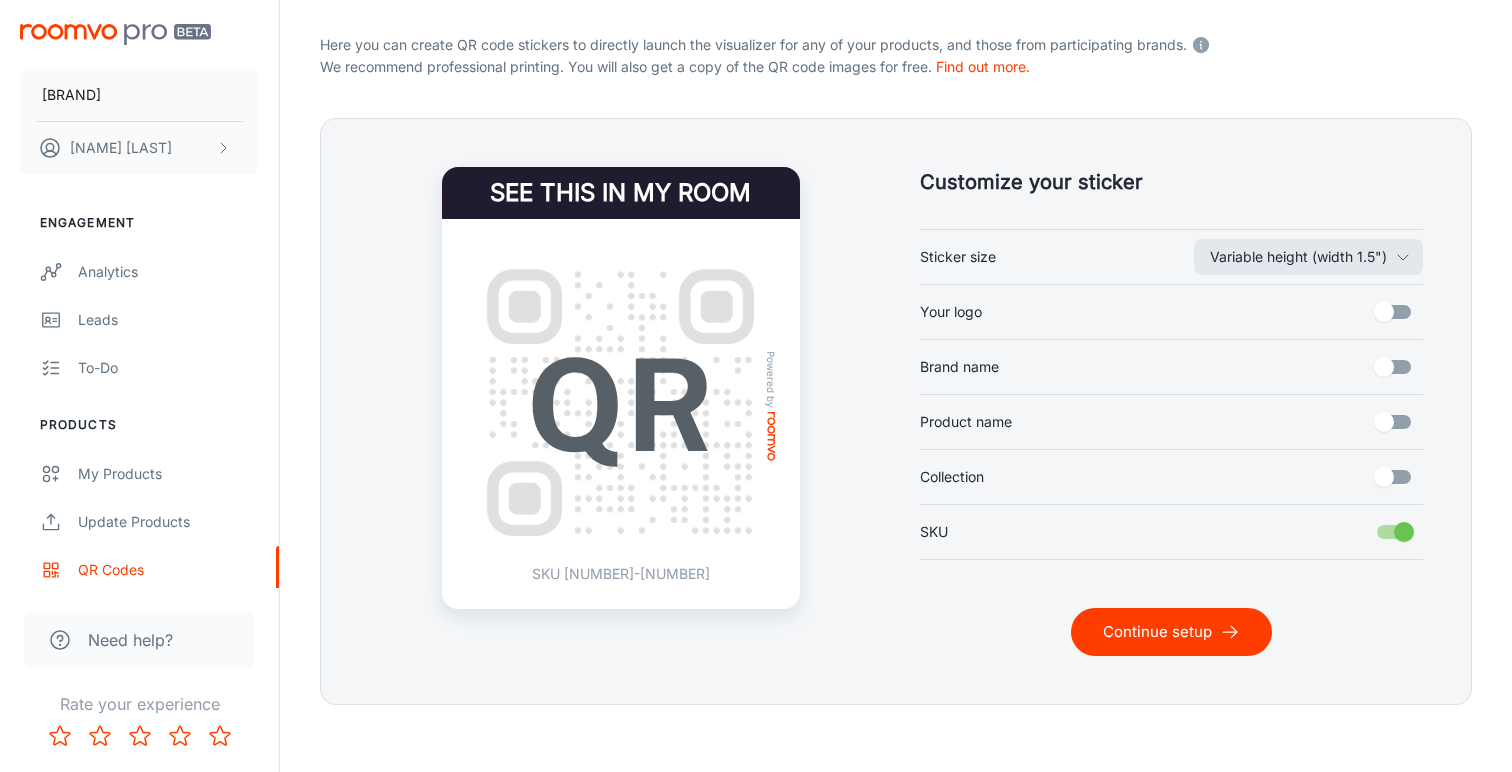 scroll, scrollTop: 384, scrollLeft: 0, axis: vertical 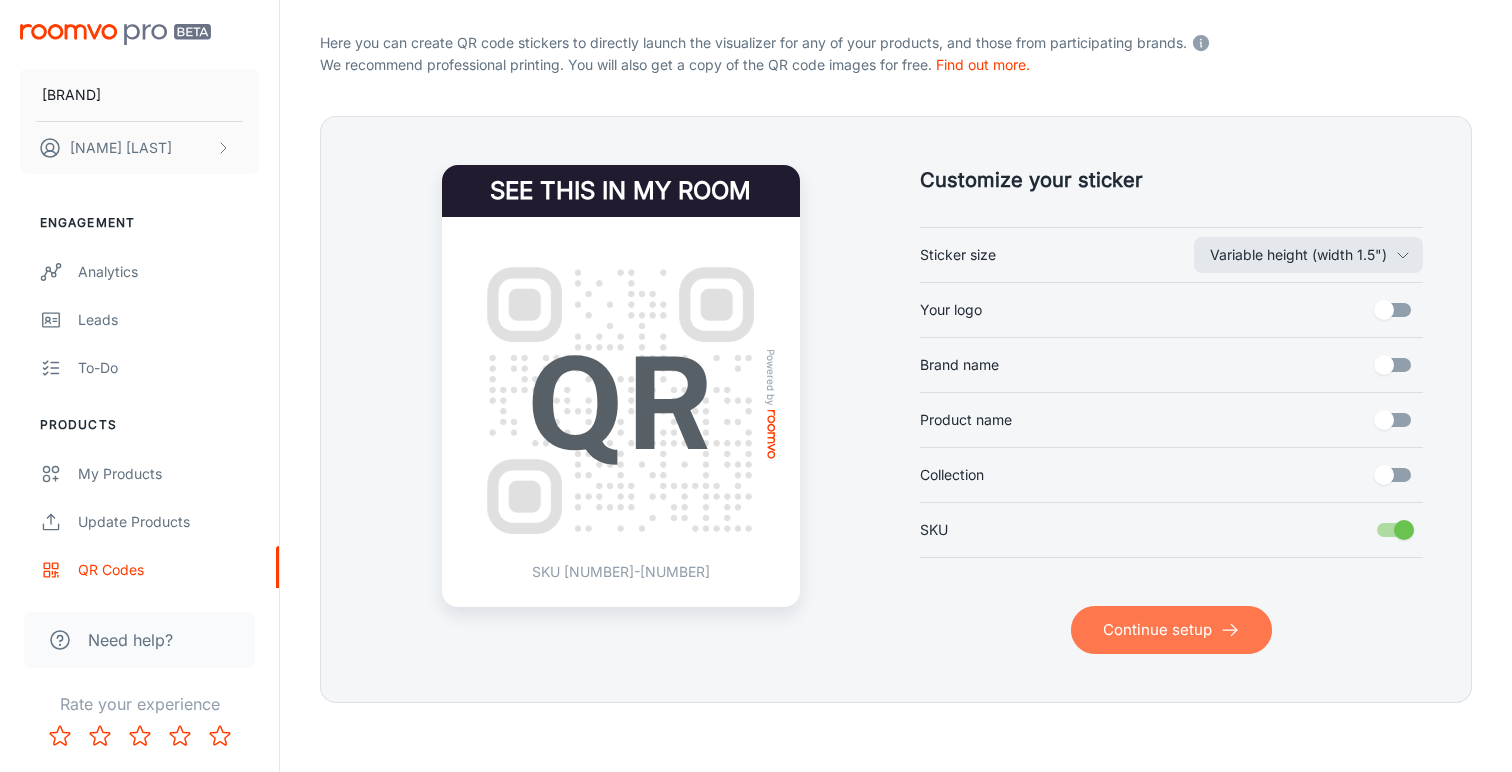 click on "Continue setup" at bounding box center [1171, 630] 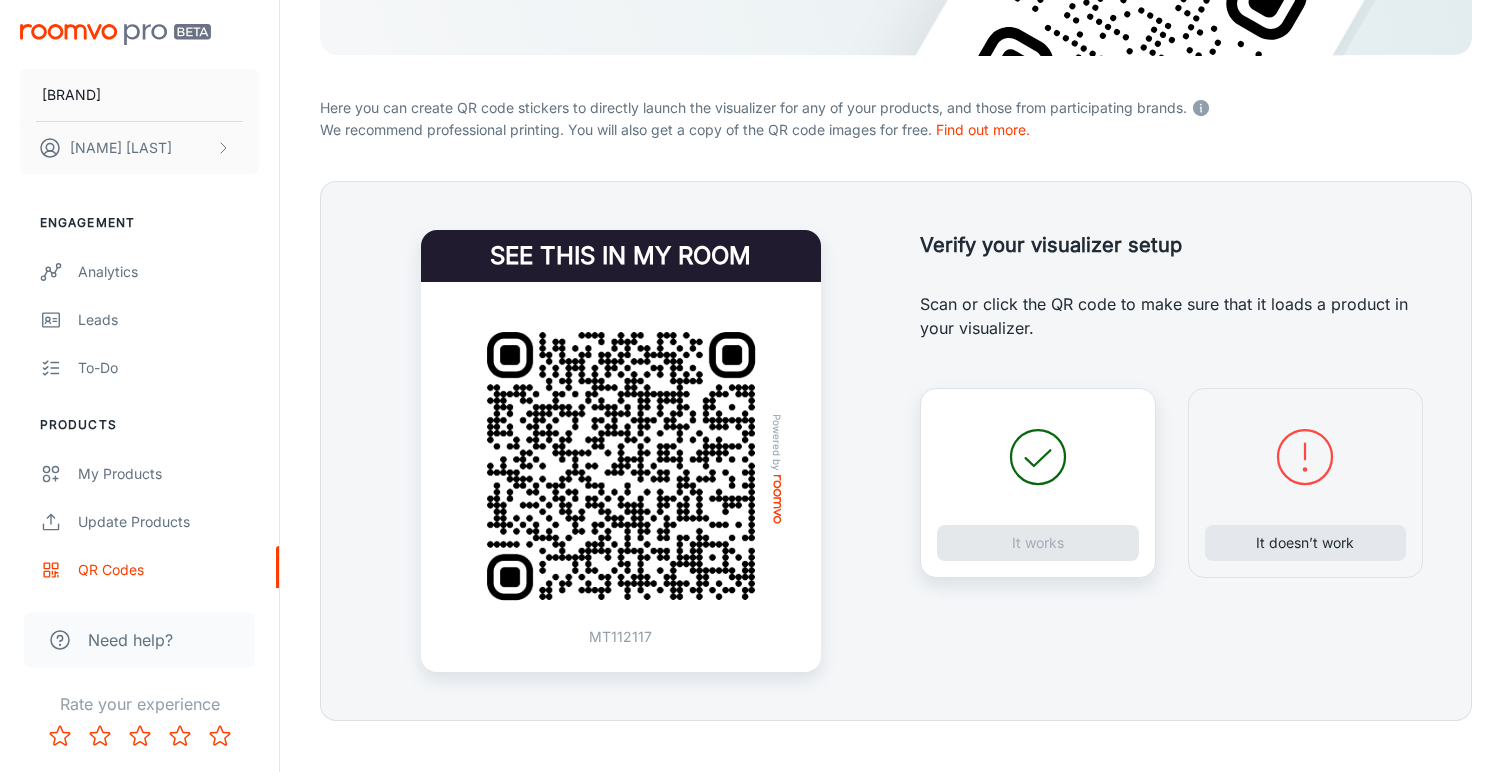 scroll, scrollTop: 340, scrollLeft: 0, axis: vertical 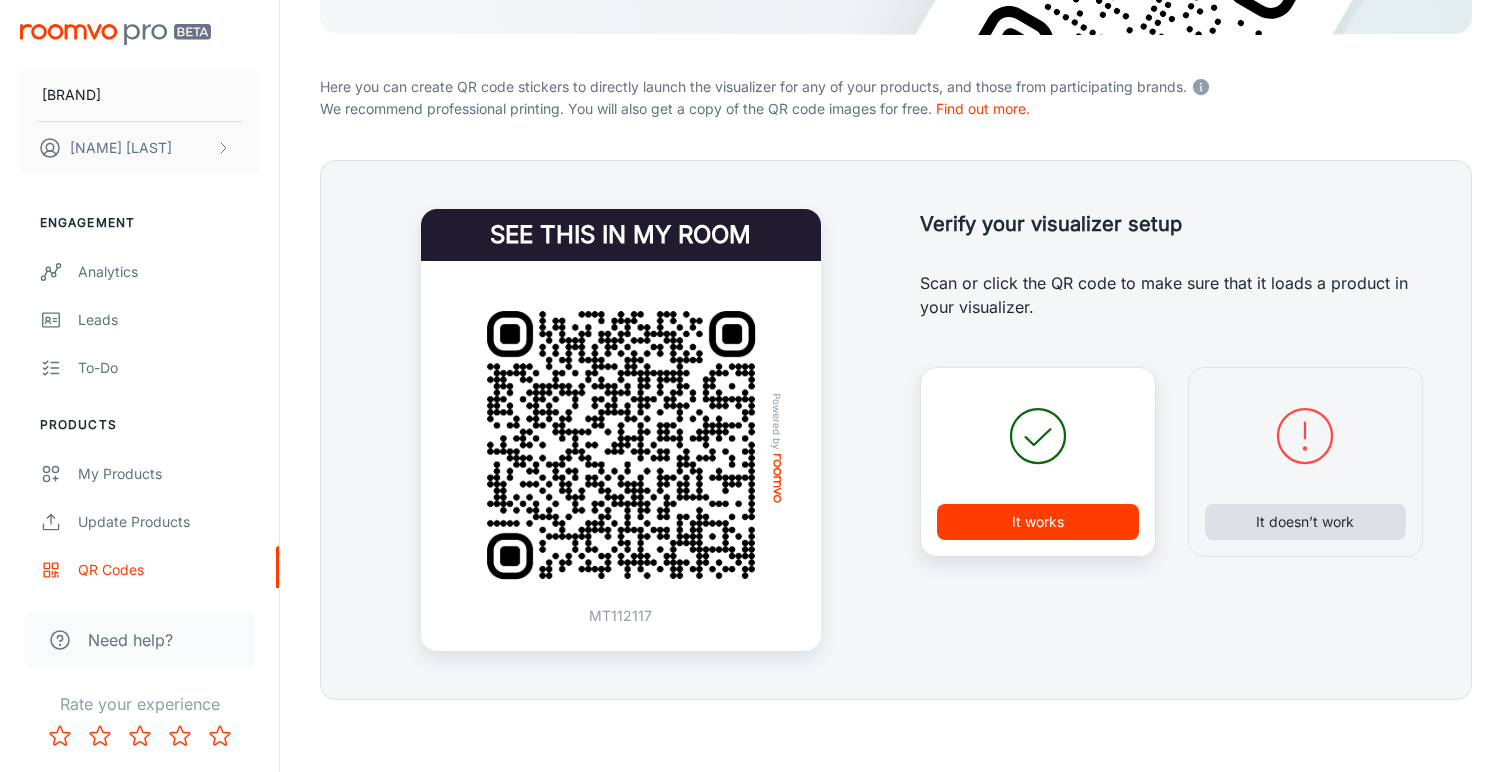 click on "It doesn’t work" at bounding box center [1306, 522] 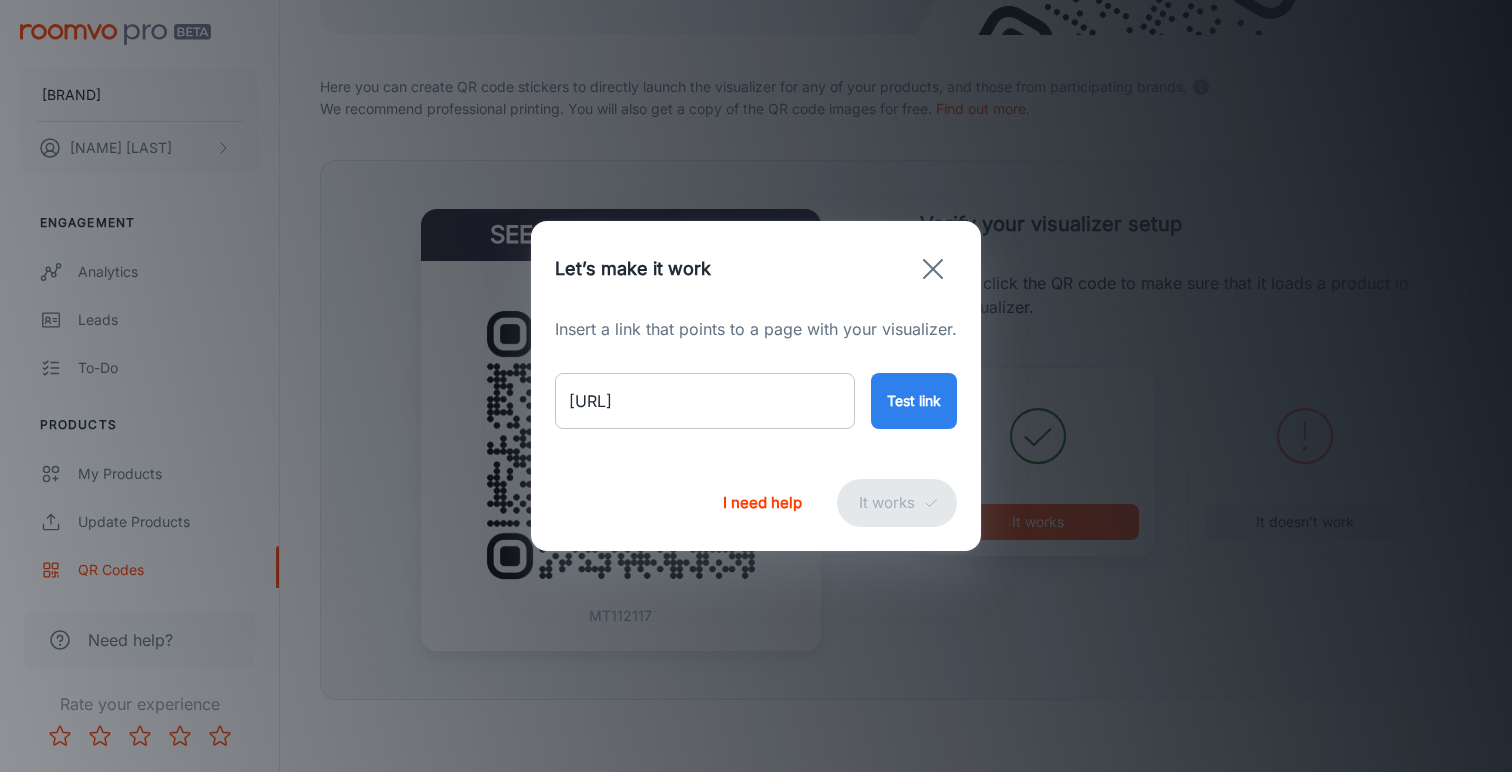 click on "[URL]" at bounding box center [705, 401] 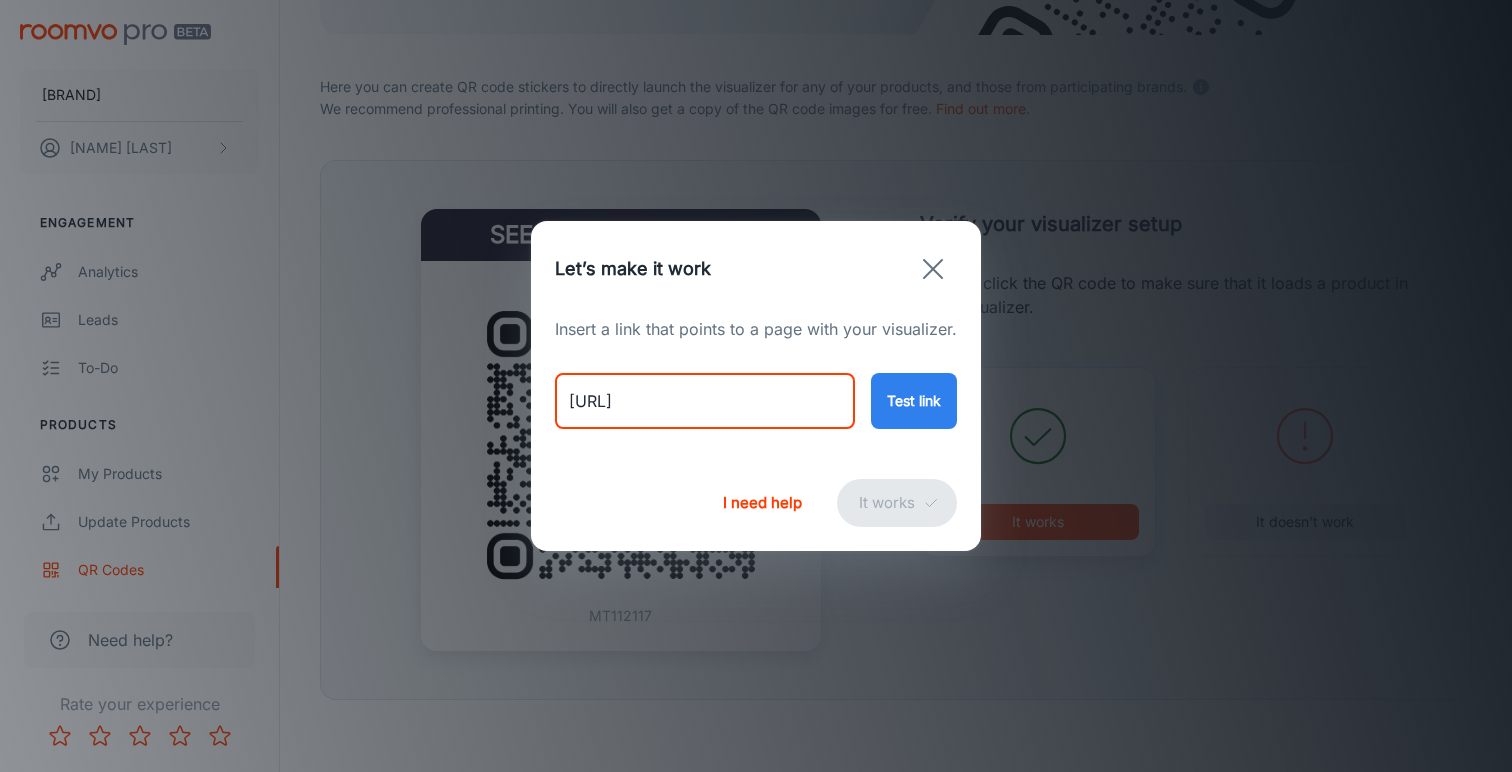 click on "[URL]" at bounding box center [705, 401] 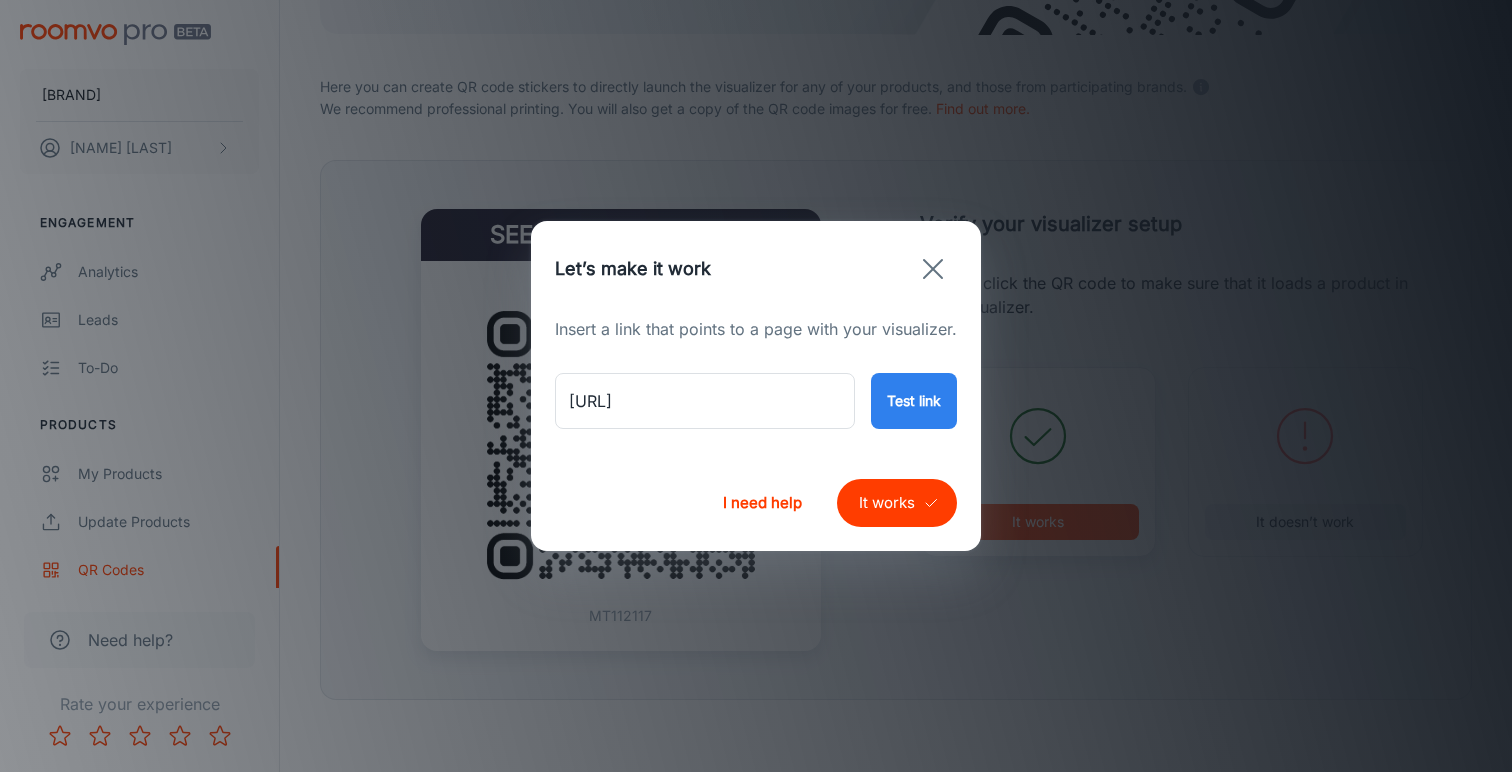 click on "It works" at bounding box center [897, 503] 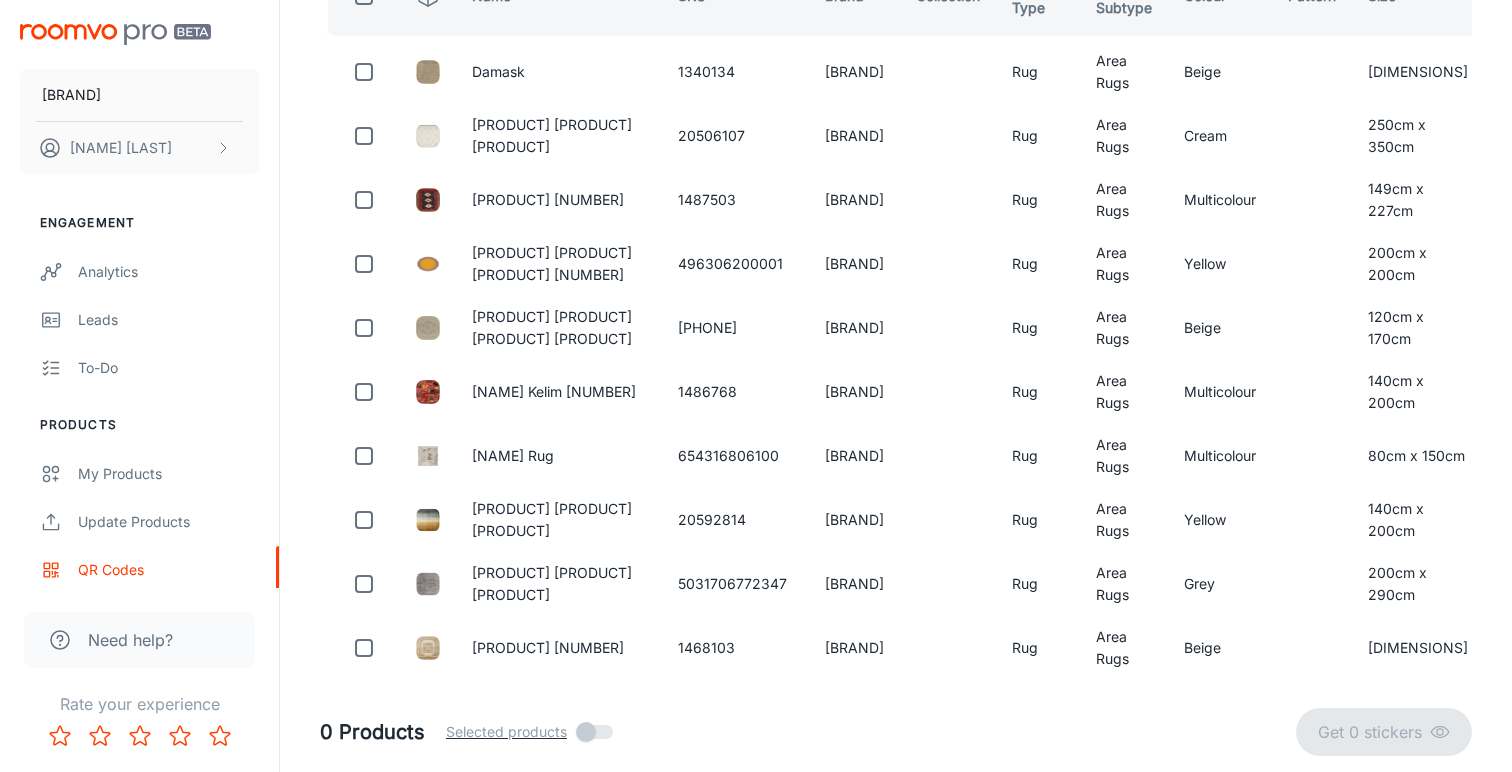 scroll, scrollTop: 99, scrollLeft: 0, axis: vertical 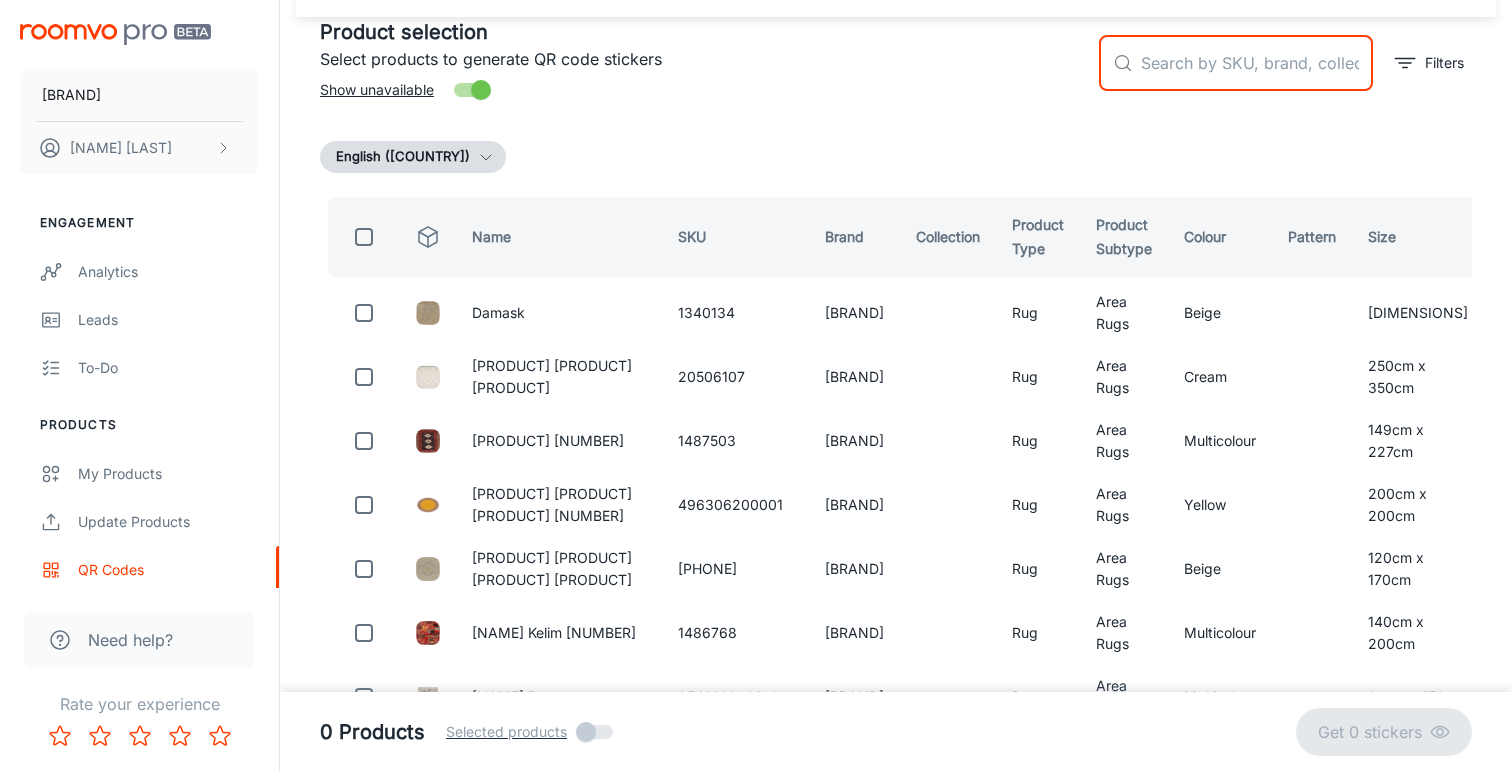 click at bounding box center [1257, 63] 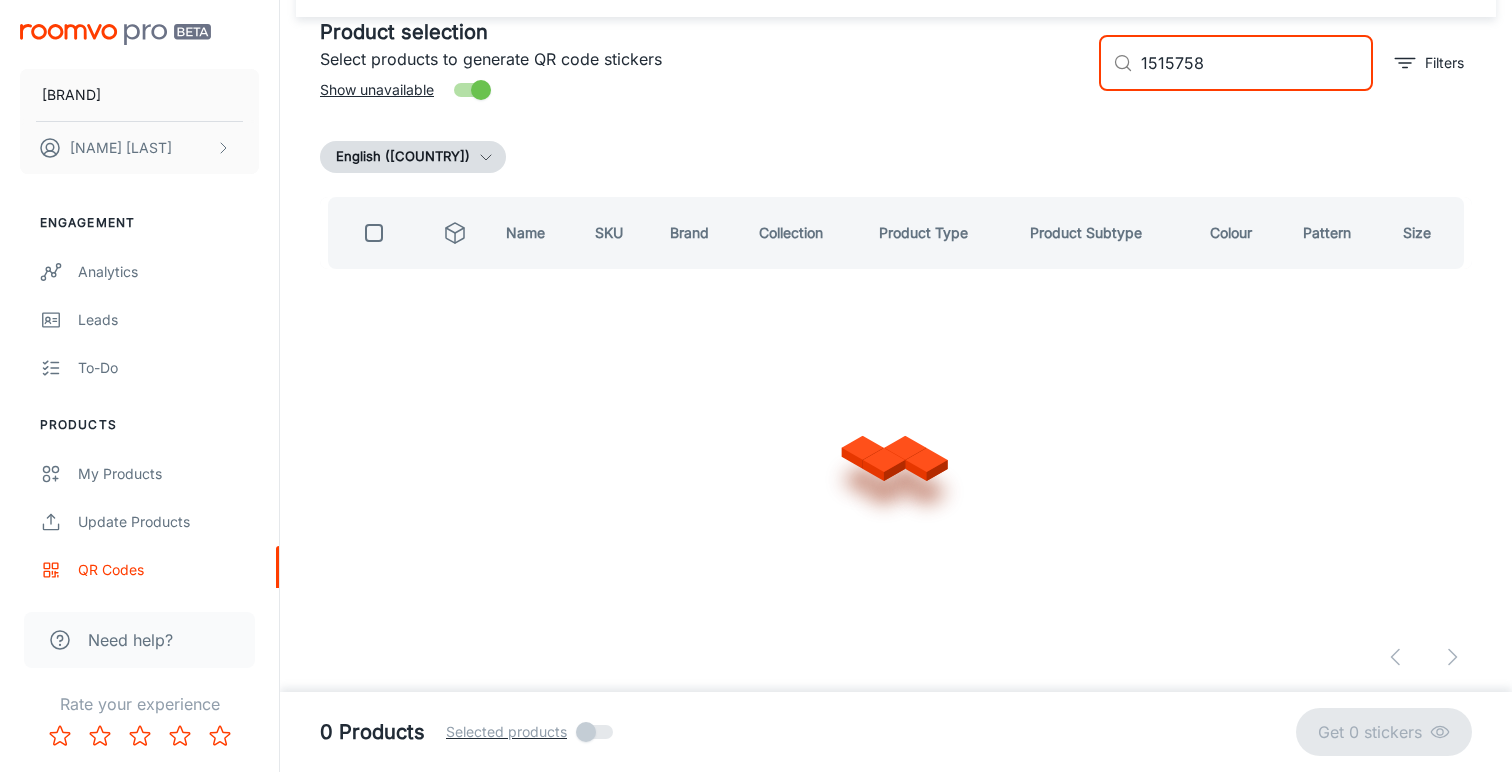 scroll, scrollTop: 0, scrollLeft: 0, axis: both 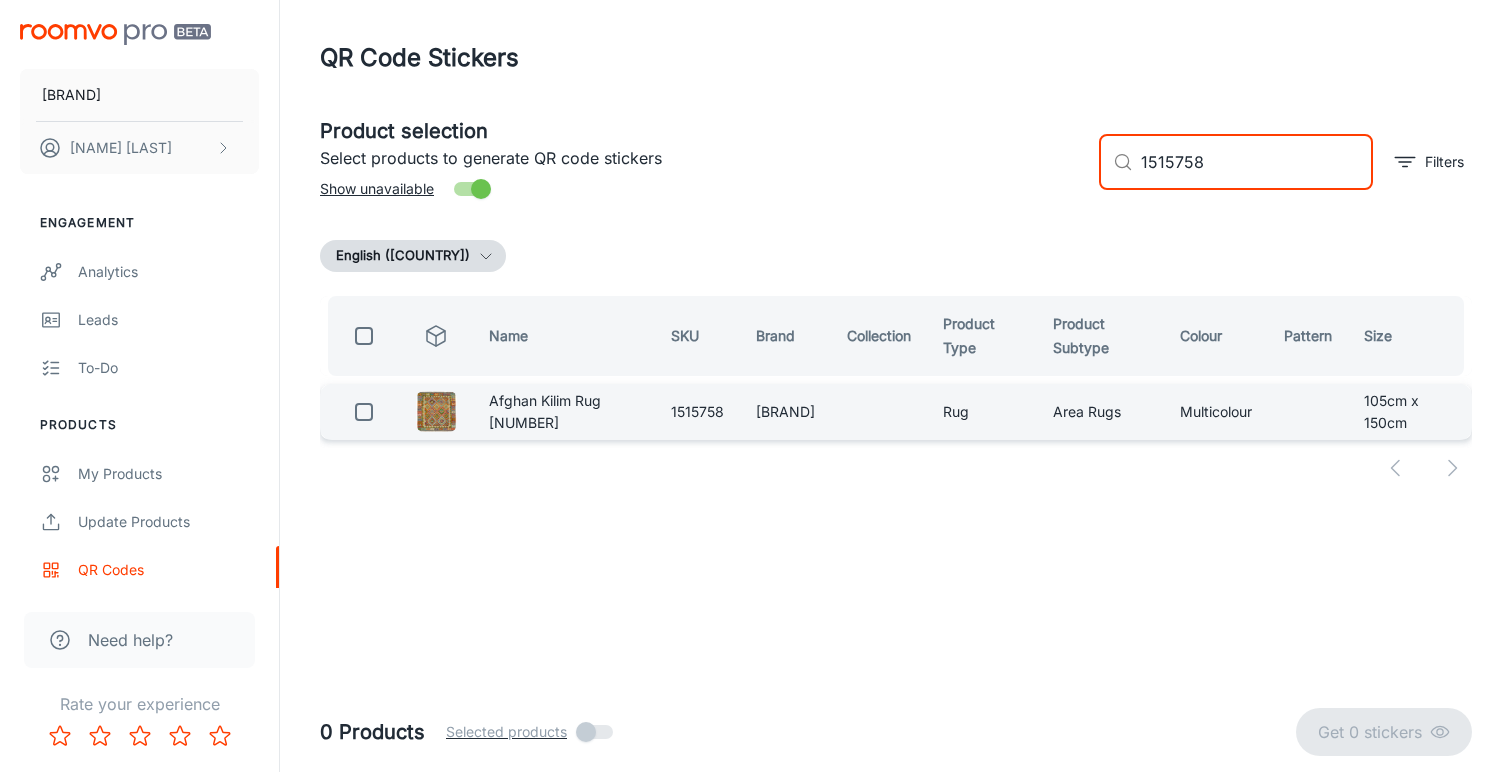 type on "1515758" 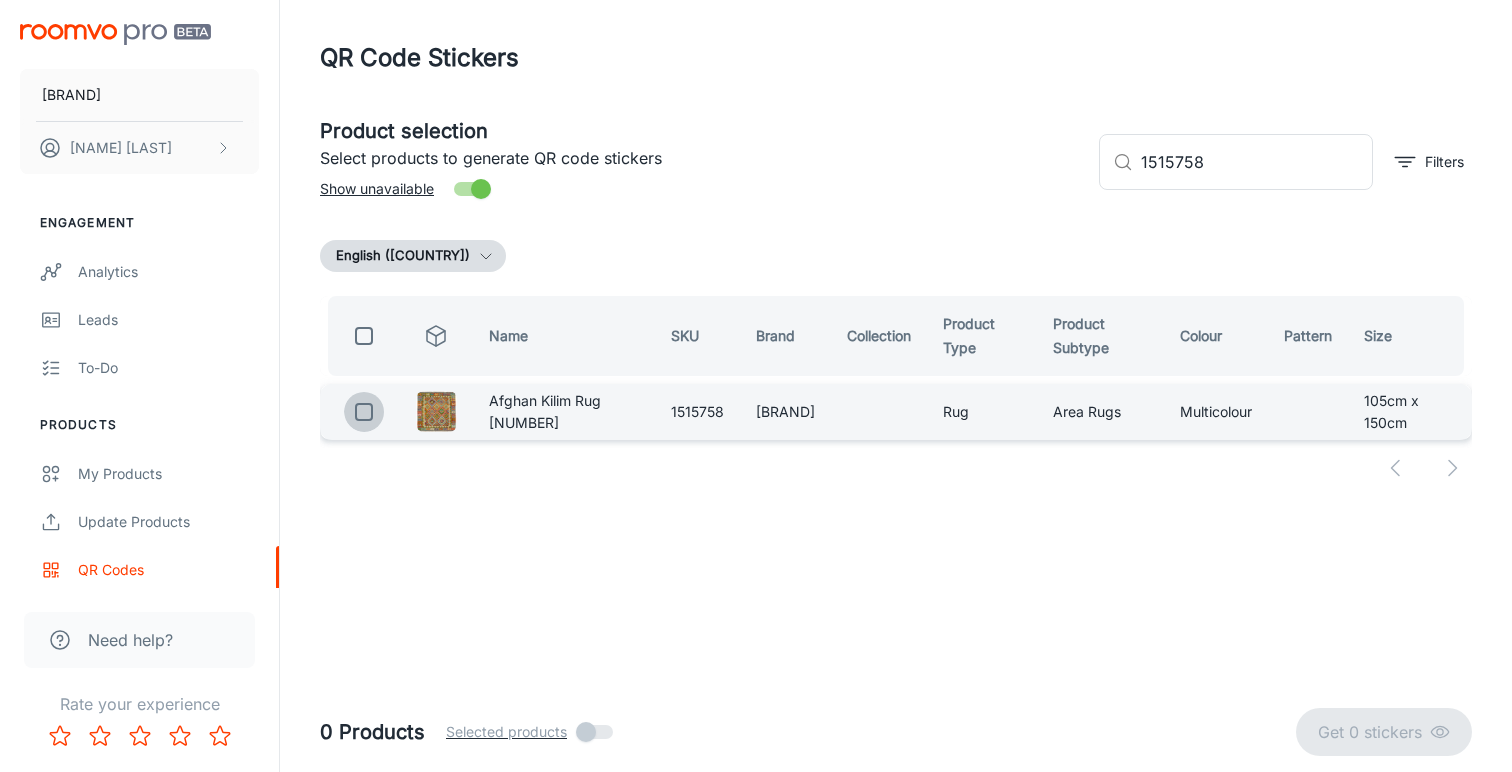click at bounding box center (364, 412) 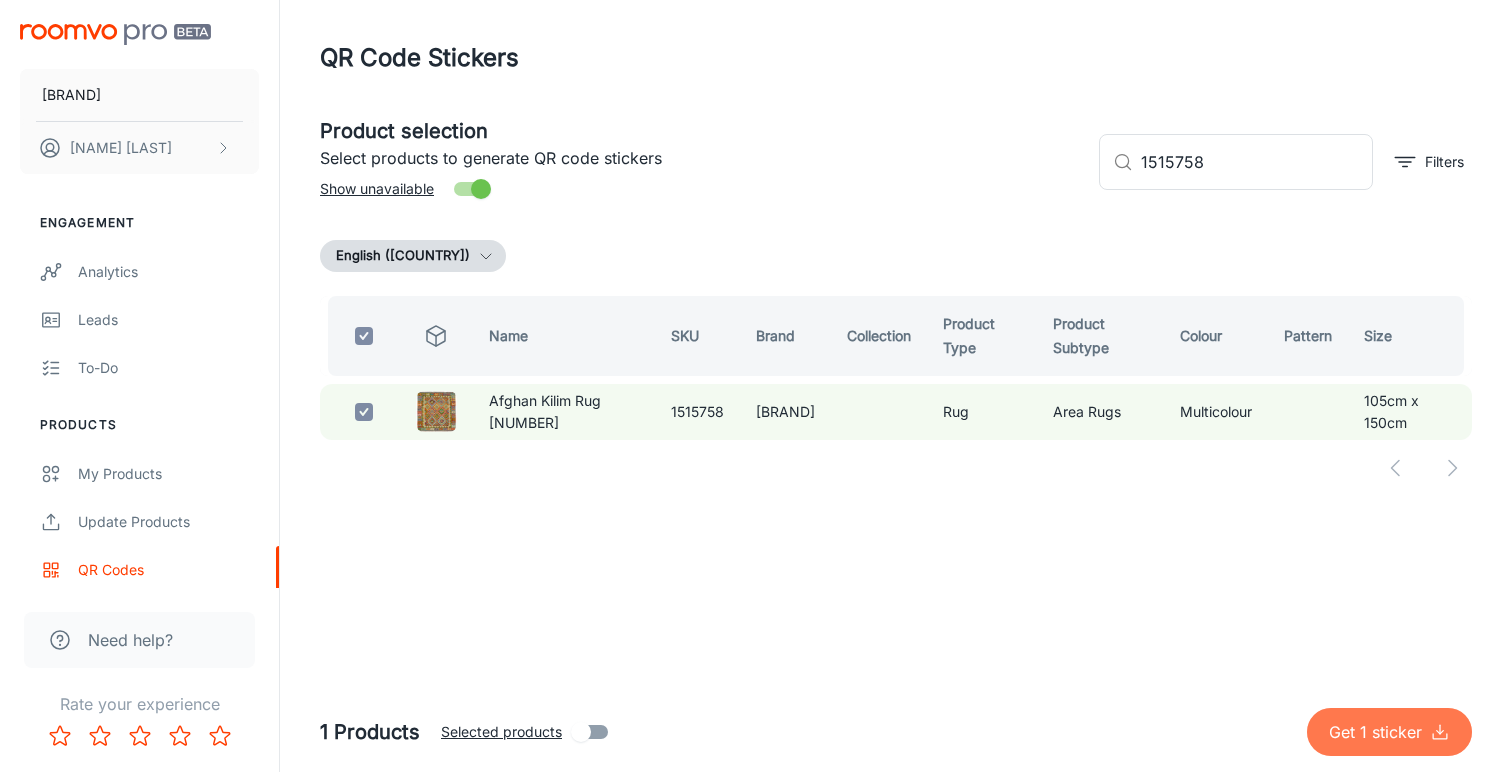 click on "Get 1 sticker" at bounding box center (1379, 732) 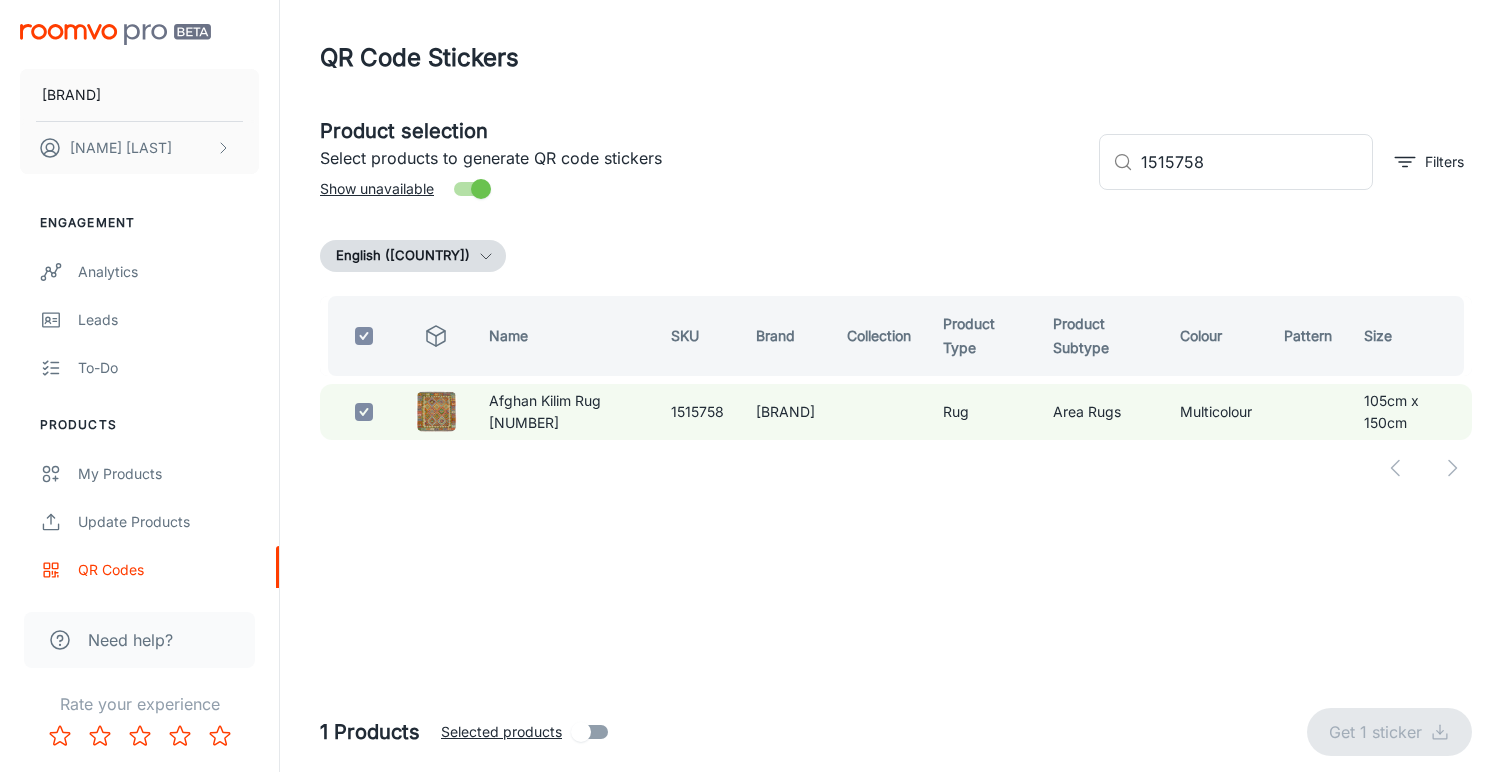 checkbox on "false" 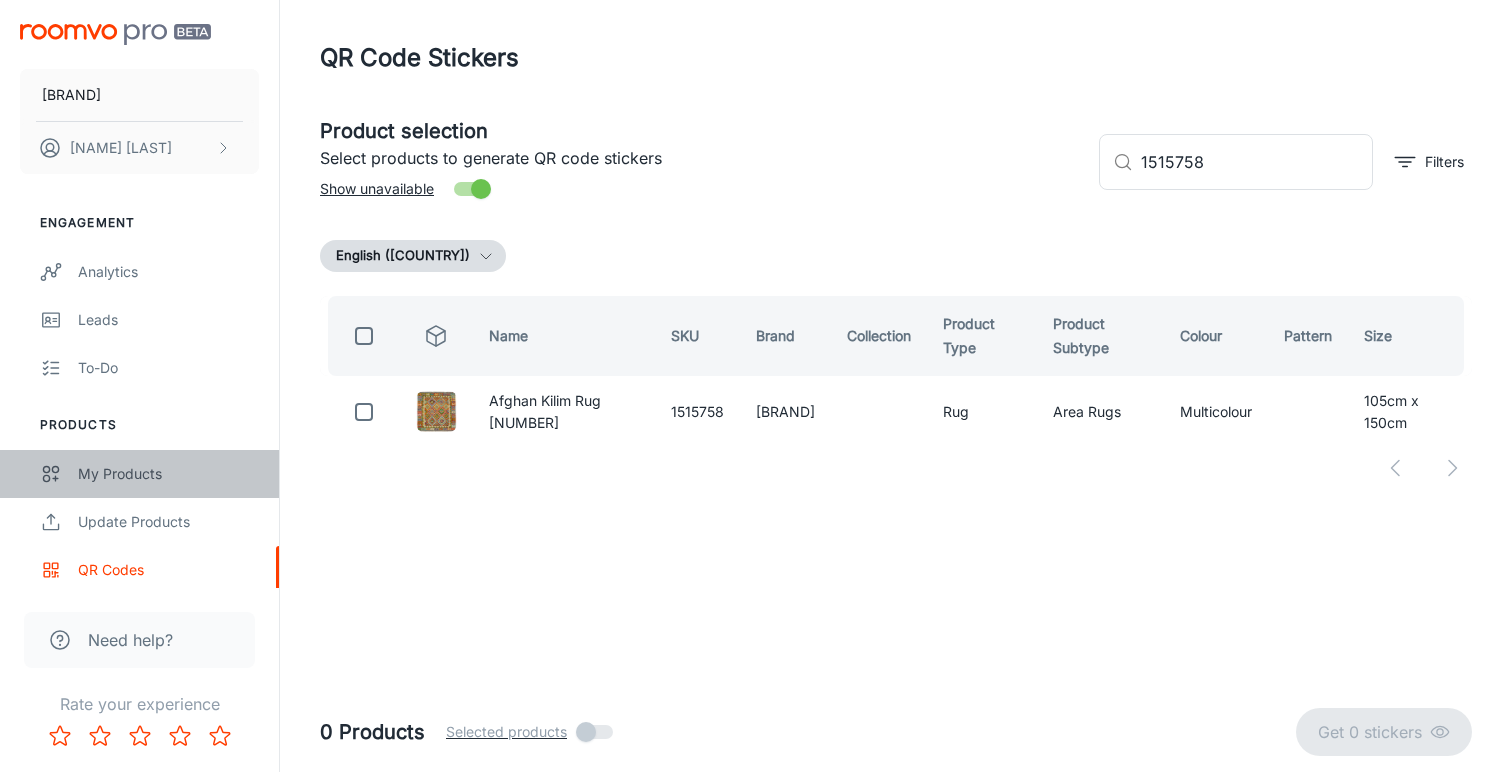 click on "My Products" at bounding box center [168, 474] 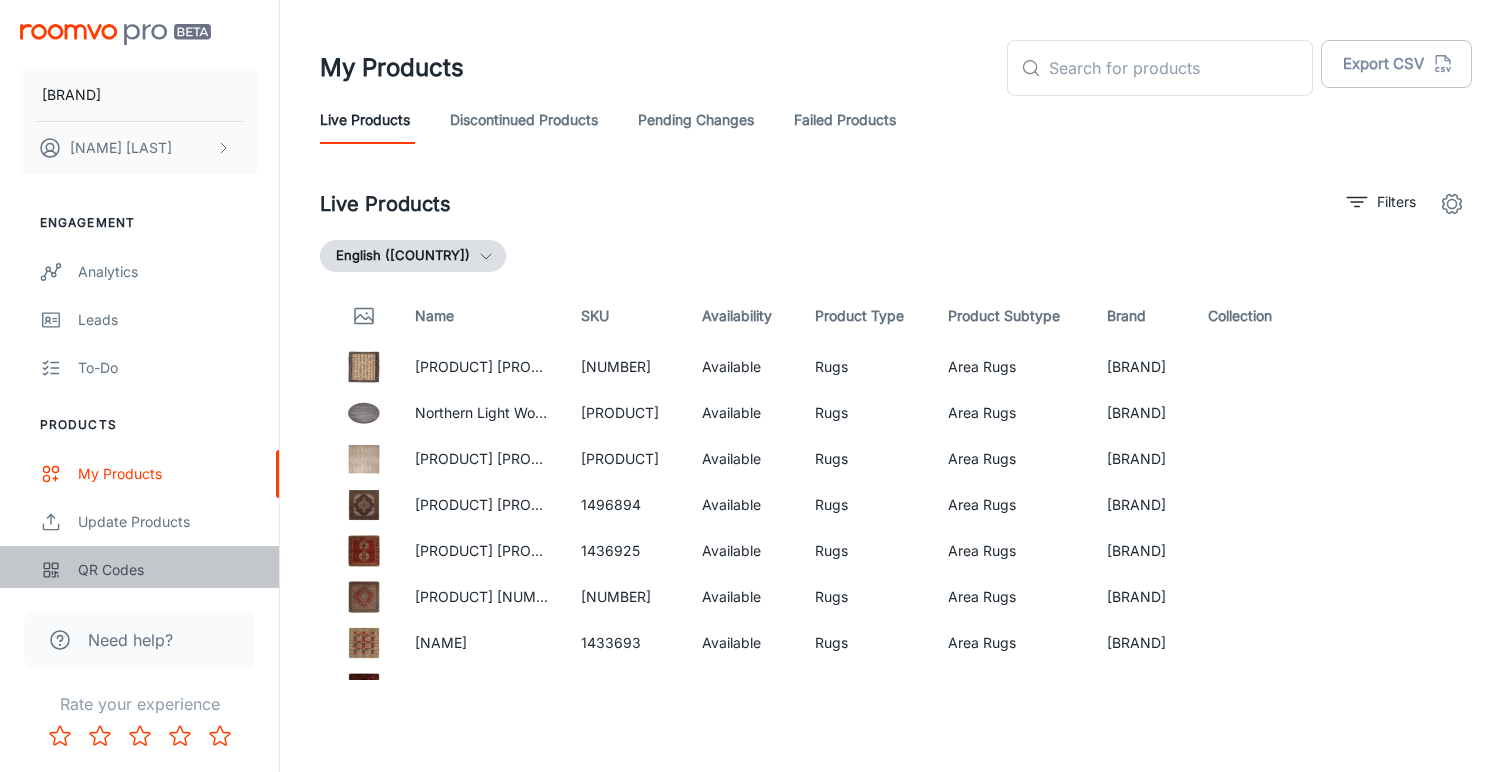 click on "QR Codes" at bounding box center [168, 570] 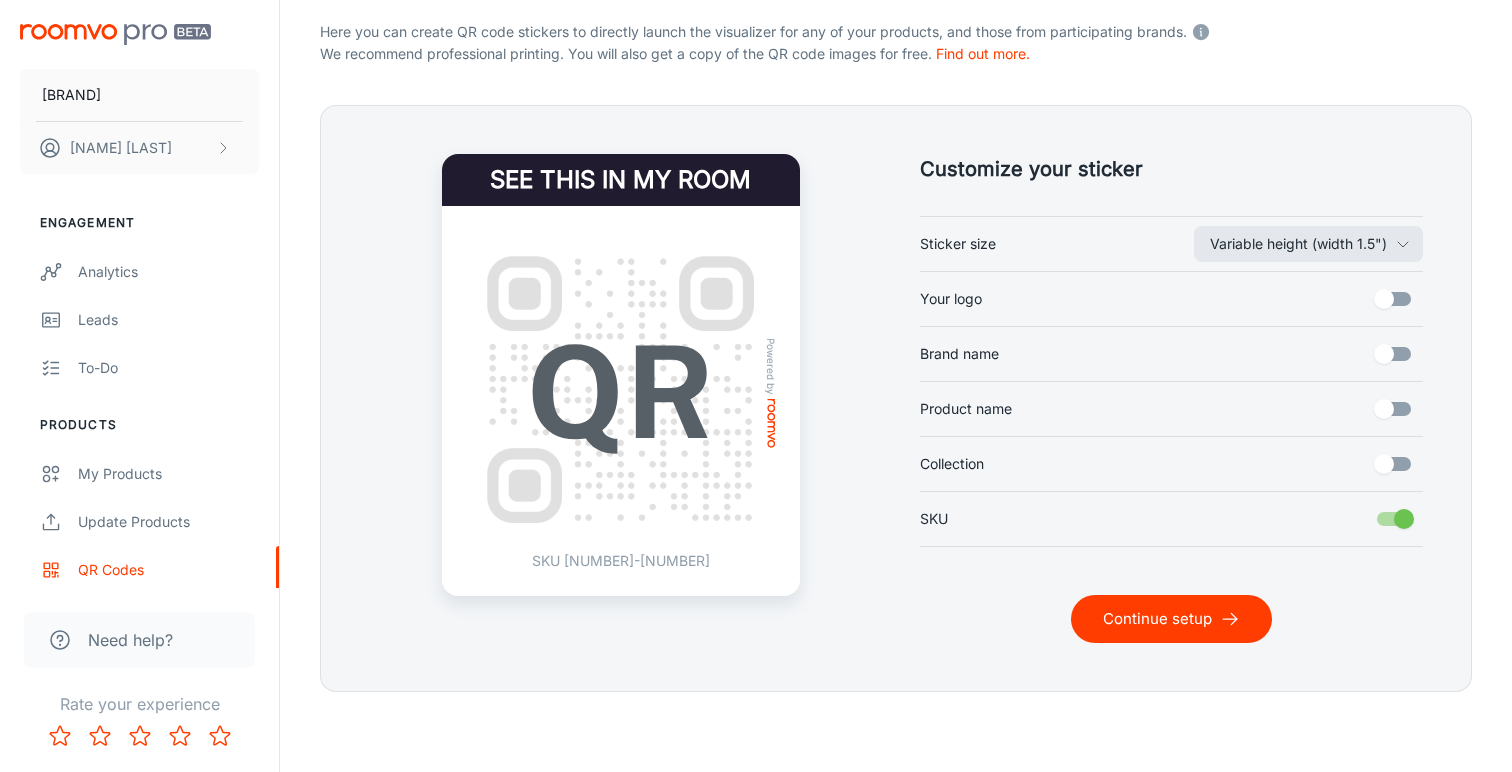 scroll, scrollTop: 395, scrollLeft: 0, axis: vertical 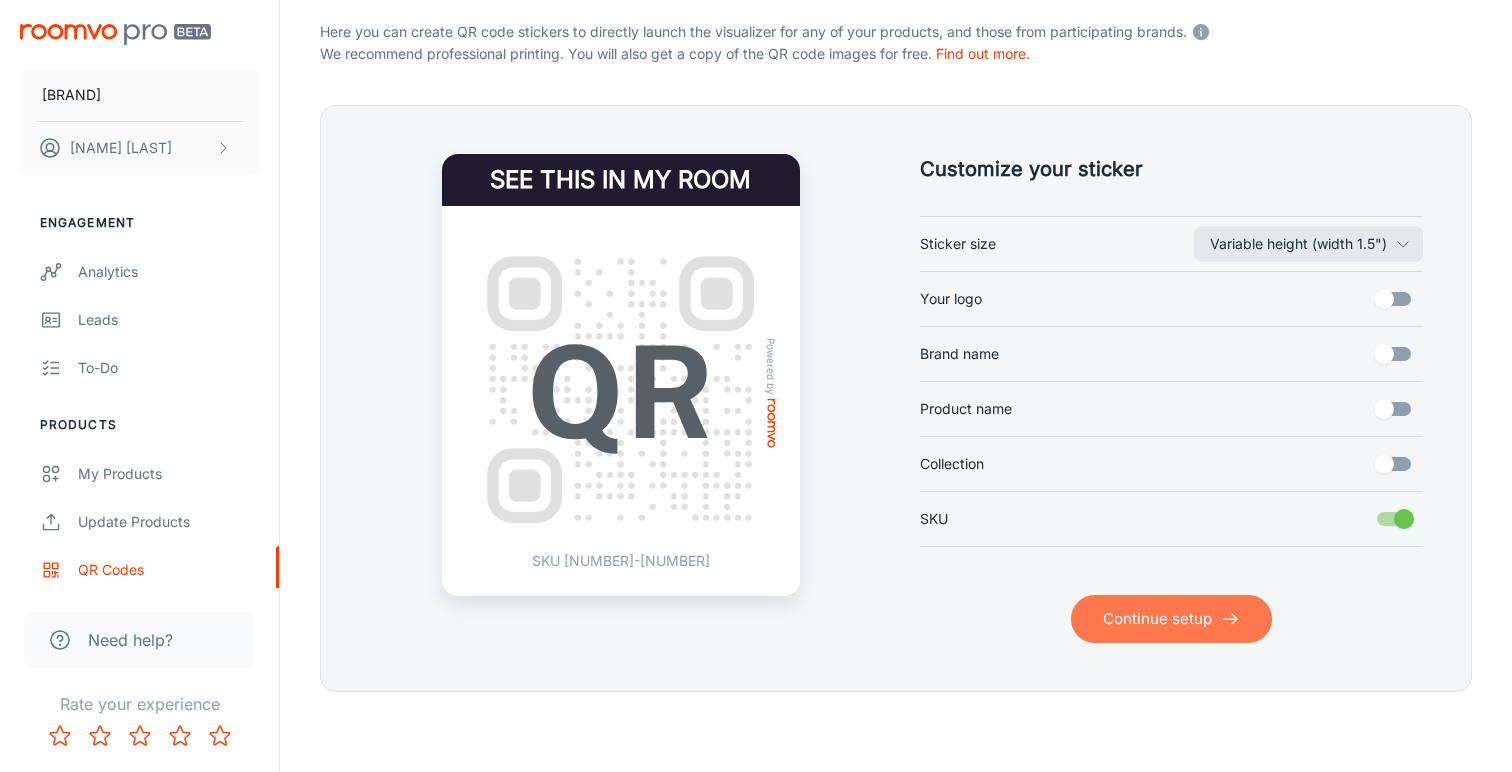 click on "Continue setup" at bounding box center (1171, 619) 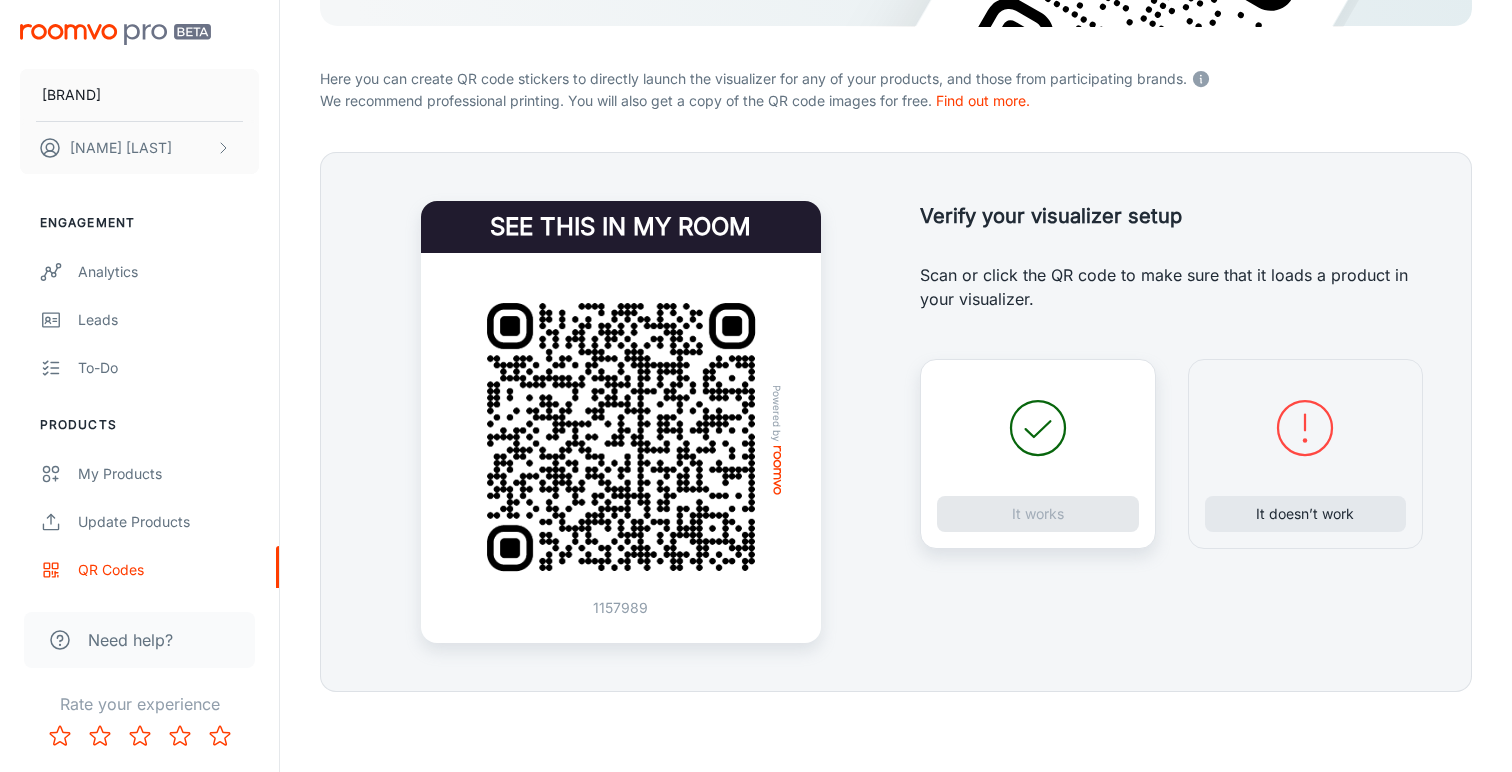 scroll, scrollTop: 348, scrollLeft: 0, axis: vertical 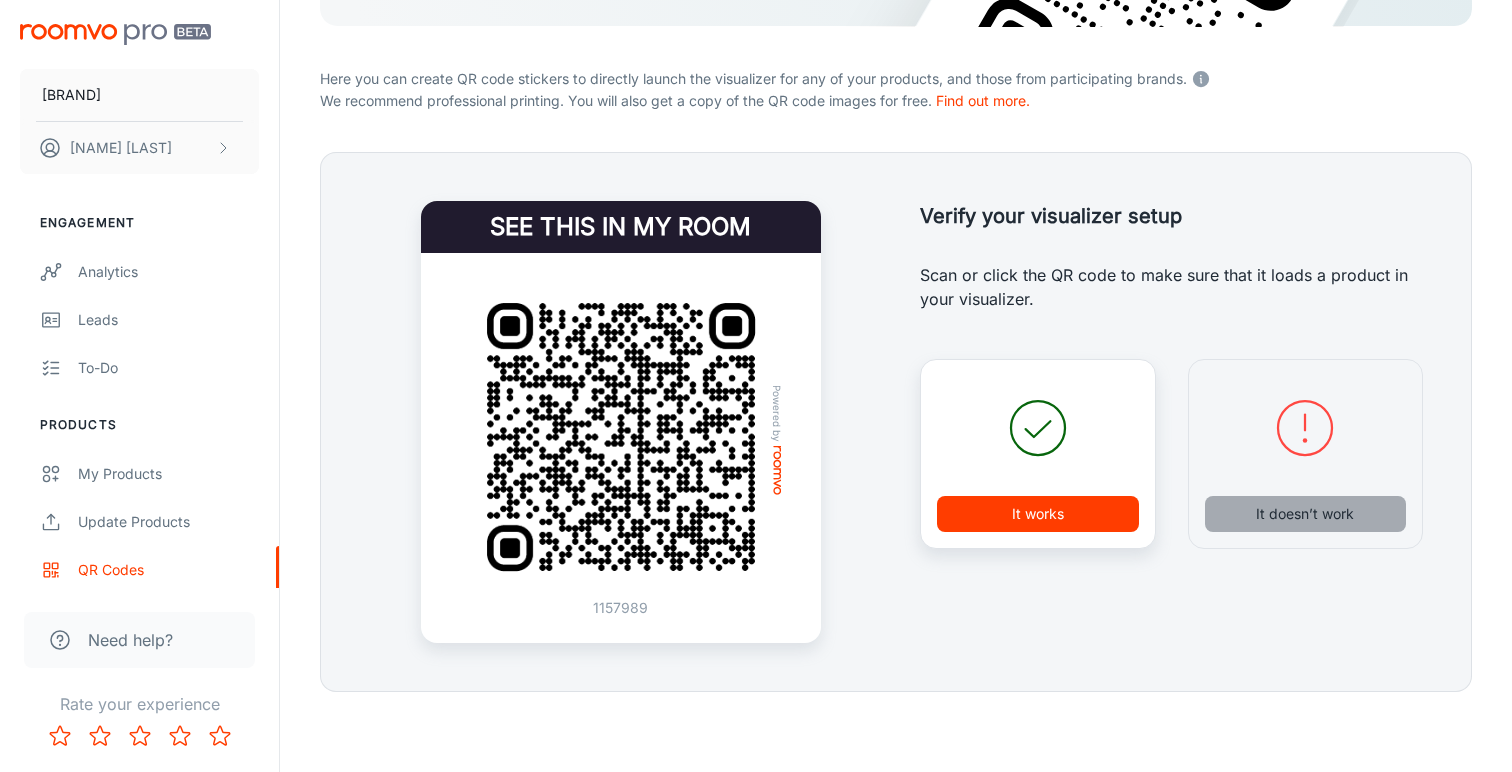 click on "It doesn’t work" at bounding box center (1306, 514) 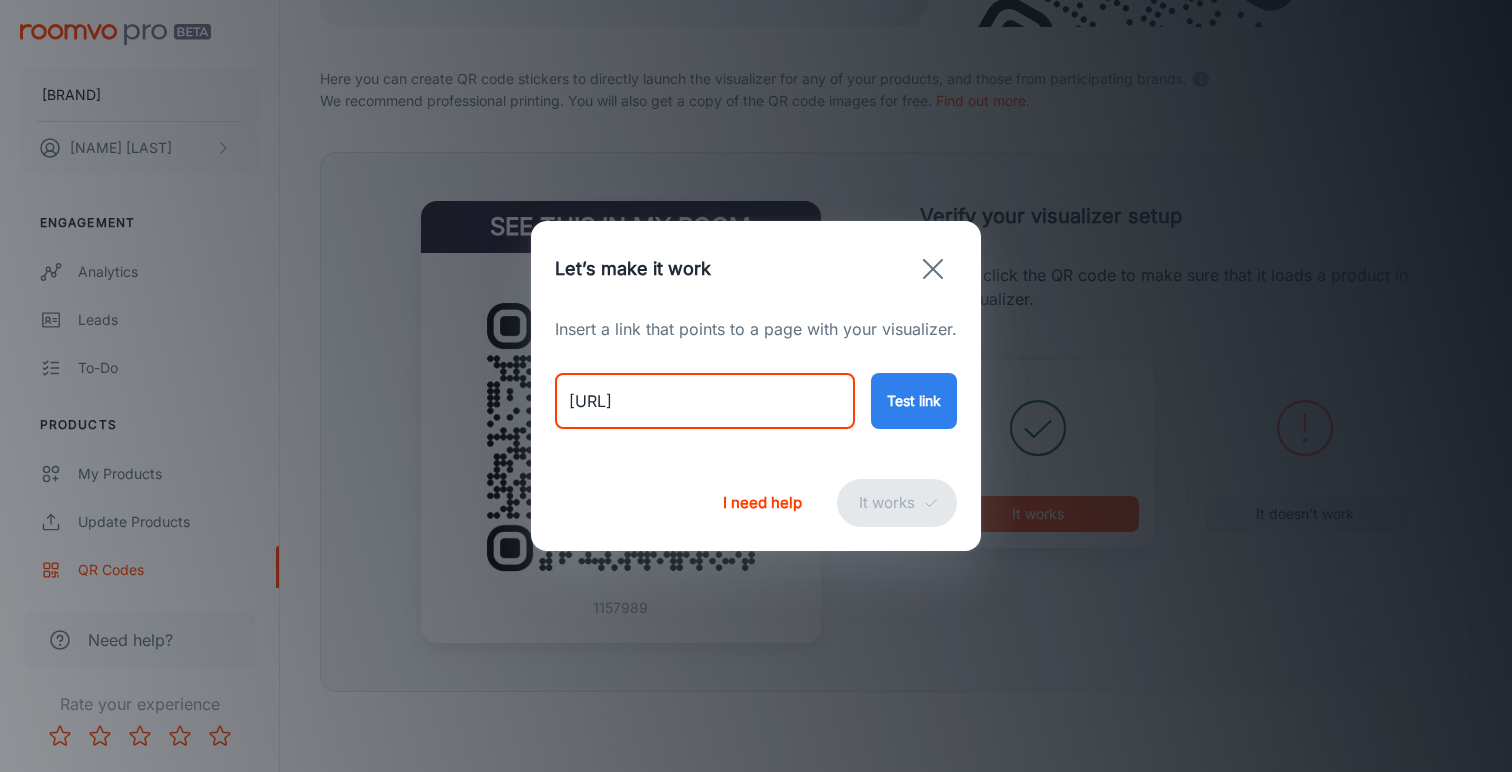 click on "[URL]" at bounding box center [705, 401] 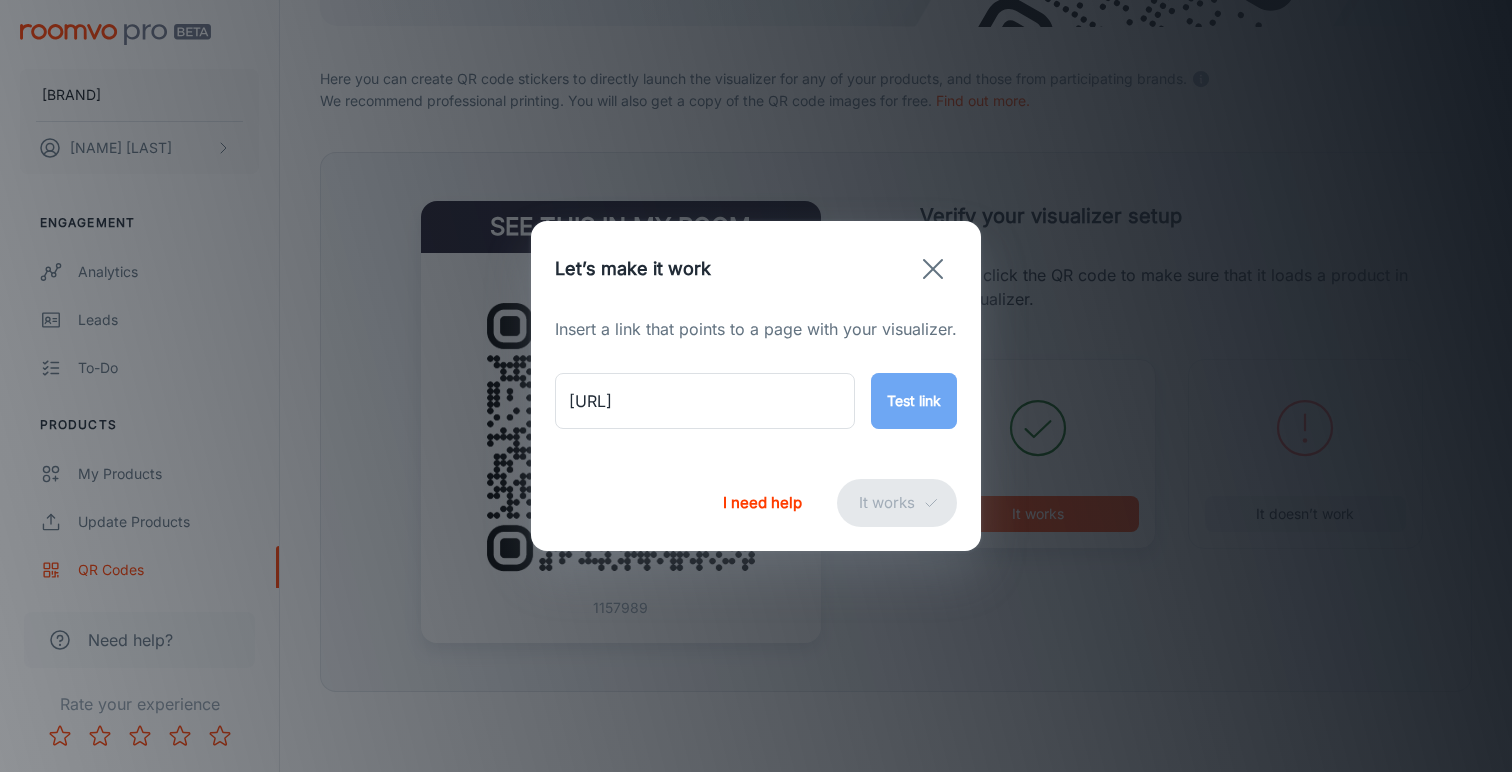 click on "Test link" at bounding box center [914, 401] 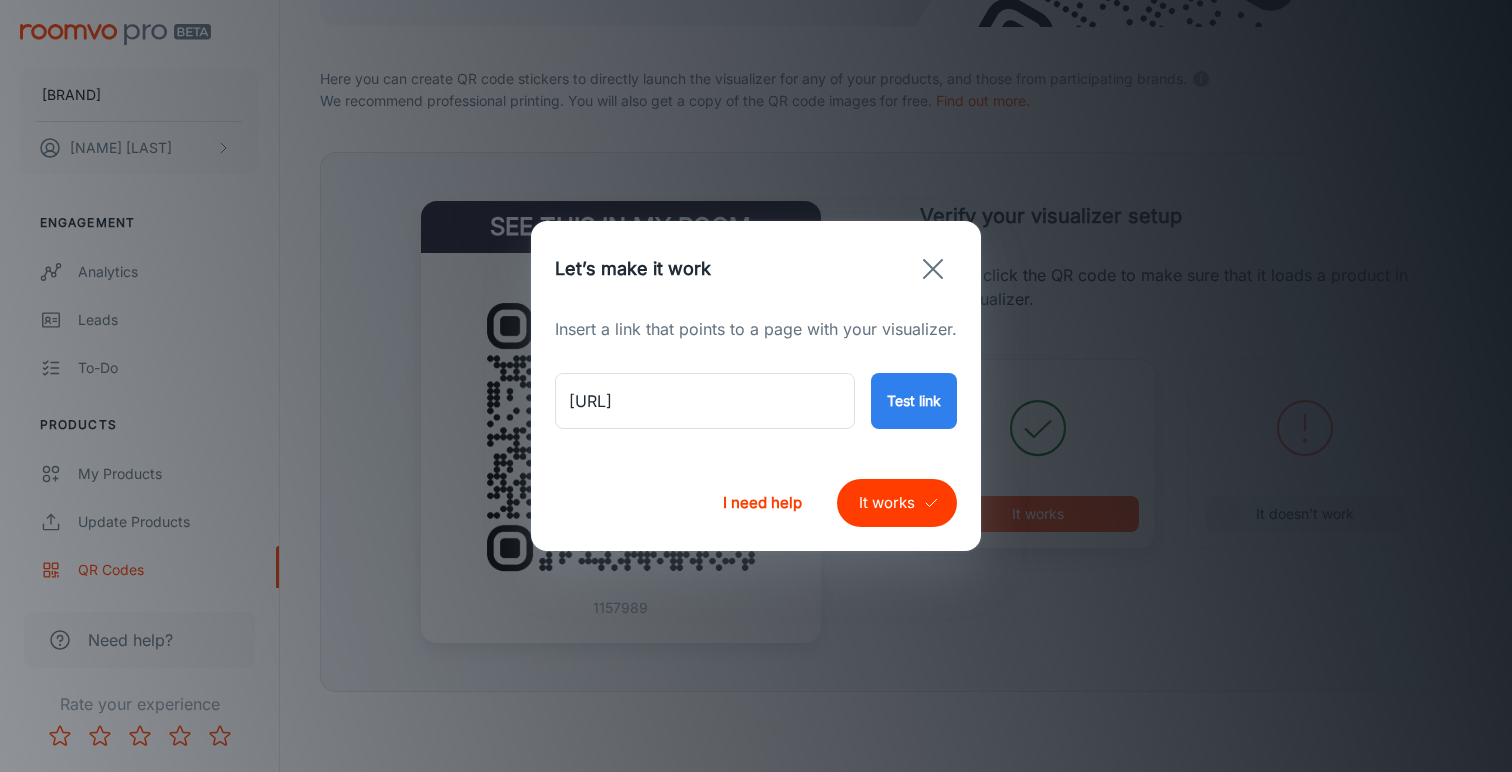 click on "It works" at bounding box center [897, 503] 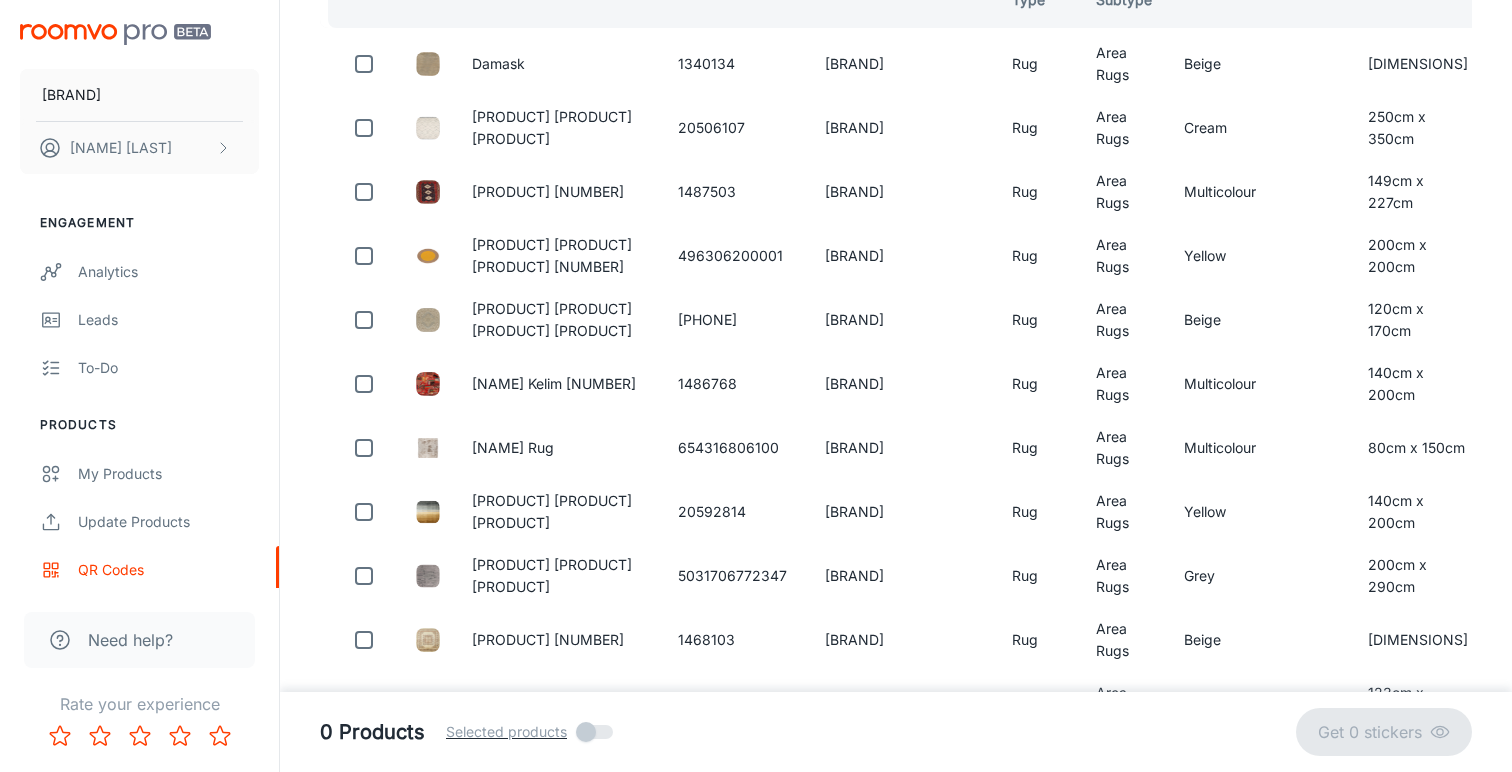 scroll, scrollTop: 99, scrollLeft: 0, axis: vertical 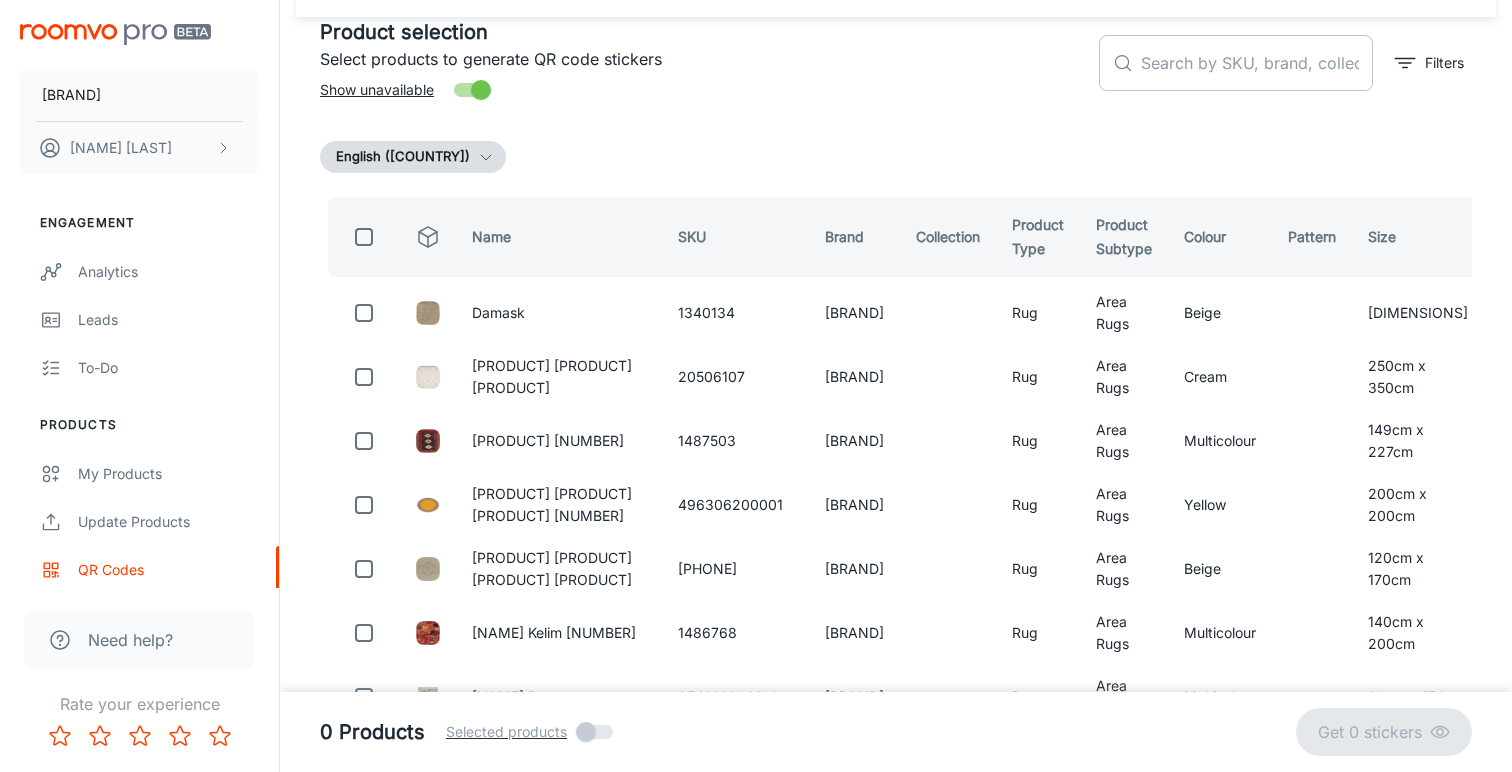 click at bounding box center [1257, 63] 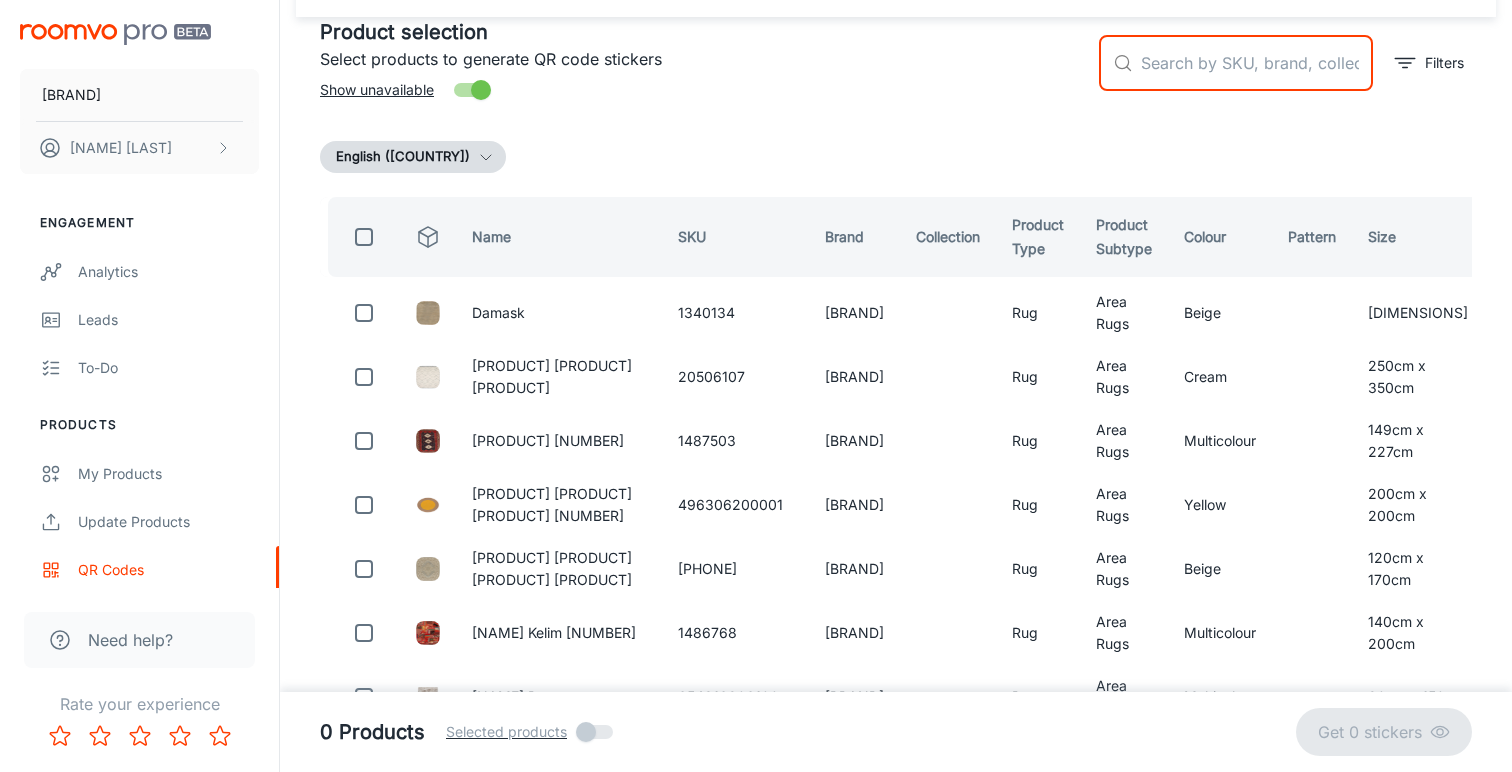 paste on "50082931" 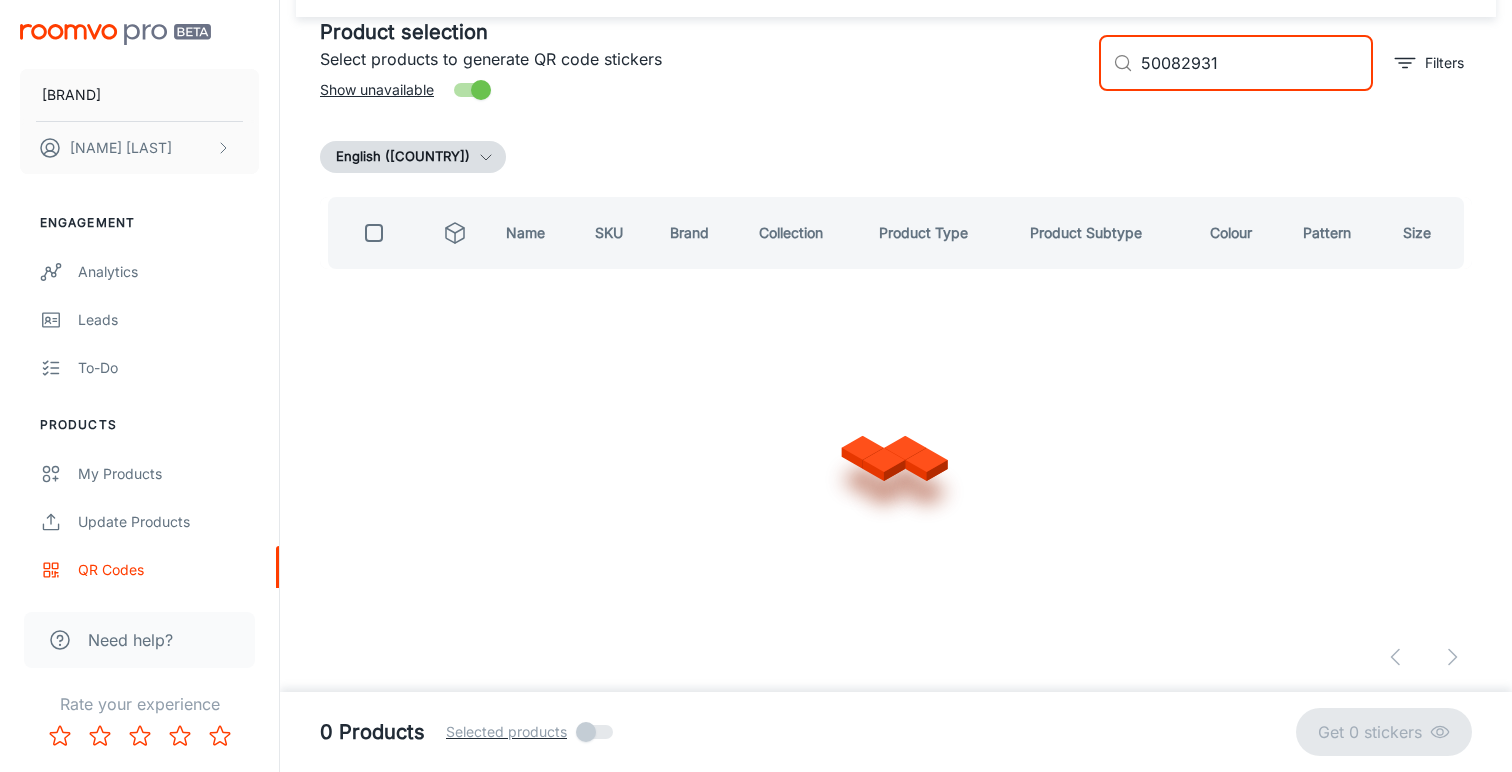 scroll, scrollTop: 0, scrollLeft: 0, axis: both 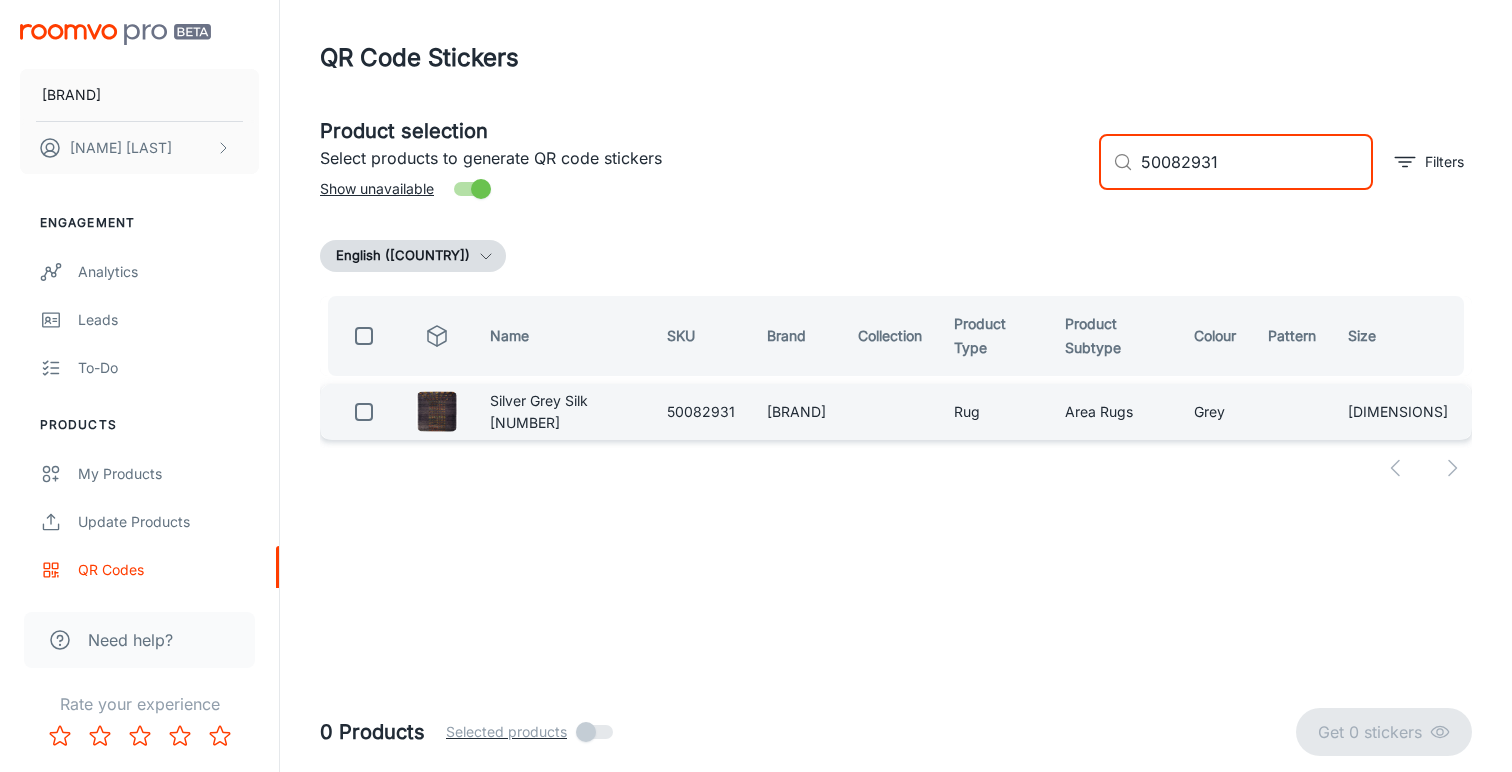 type on "50082931" 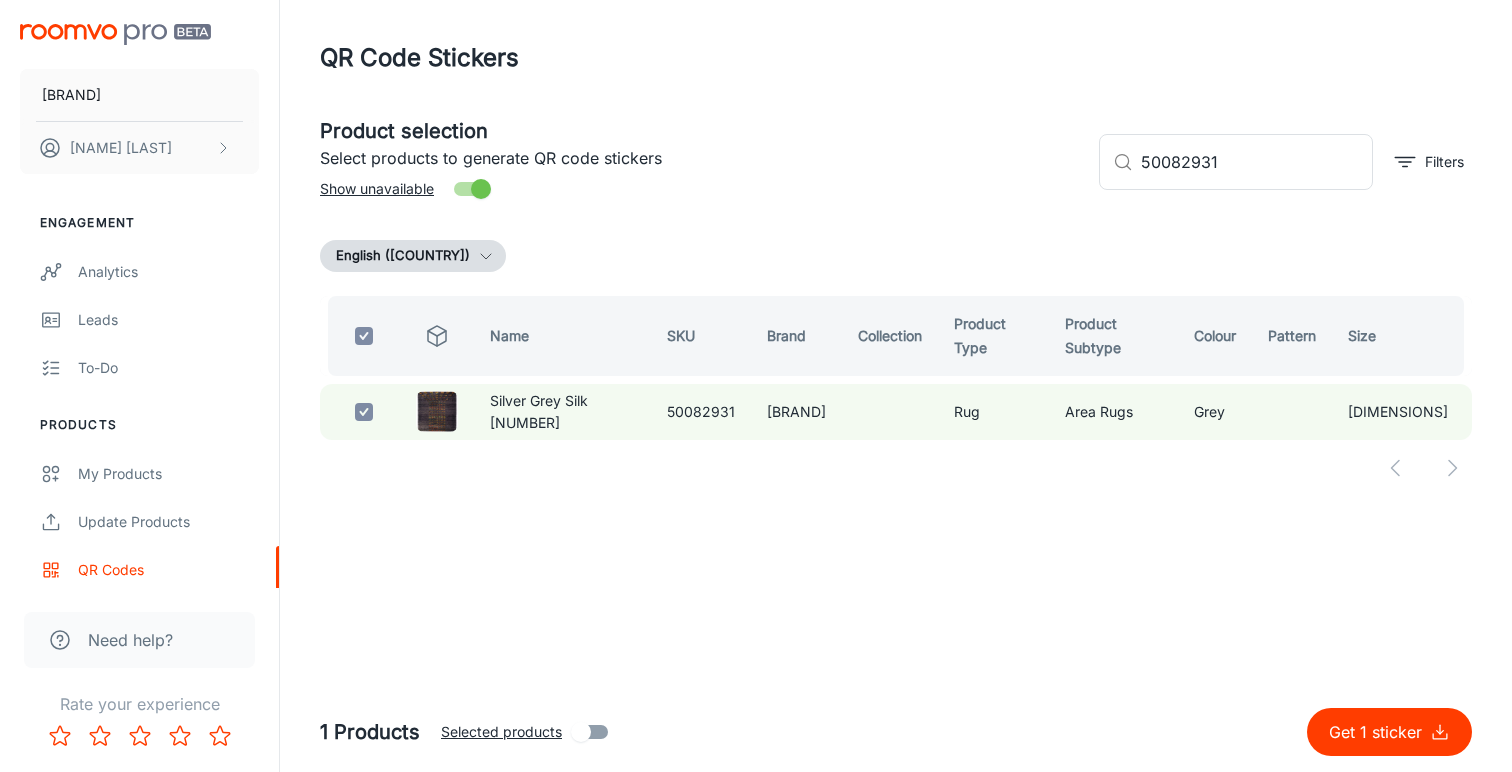 click on "Get 1 sticker" at bounding box center (1379, 732) 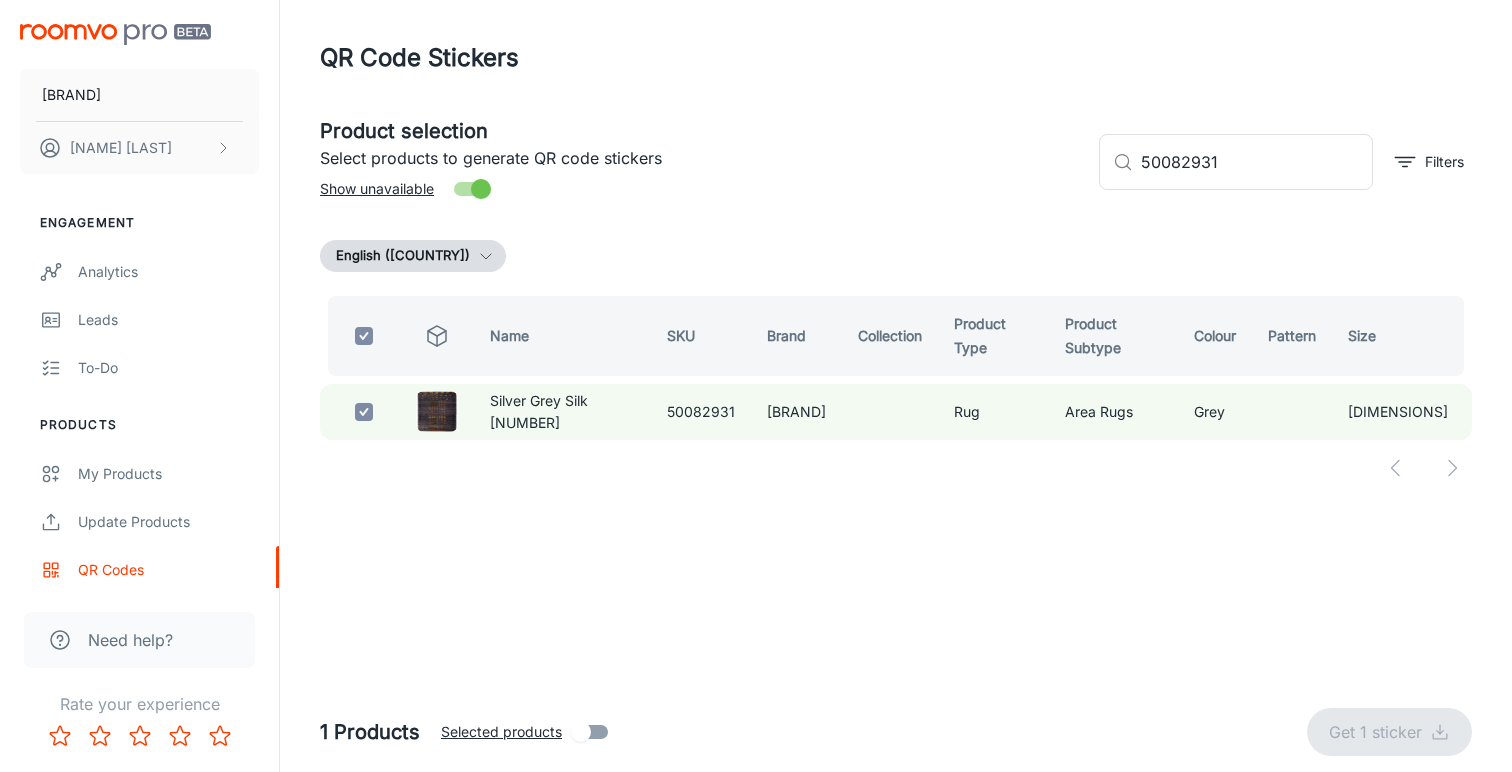 checkbox on "false" 